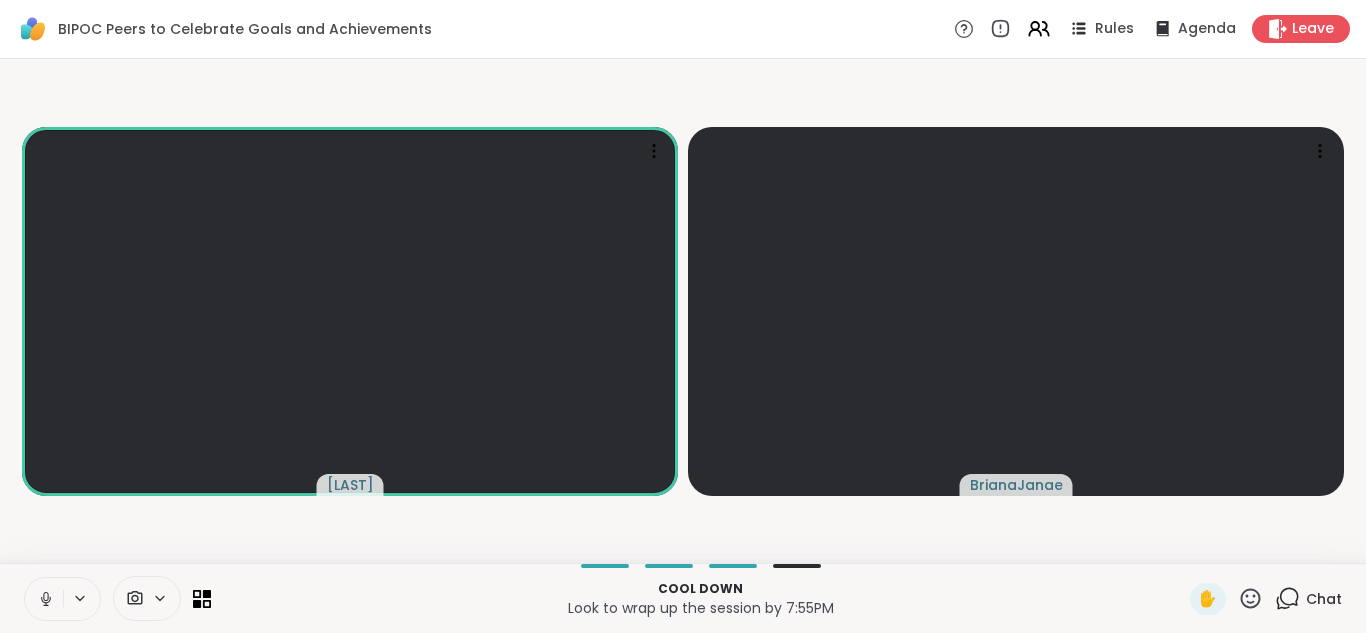 scroll, scrollTop: 0, scrollLeft: 0, axis: both 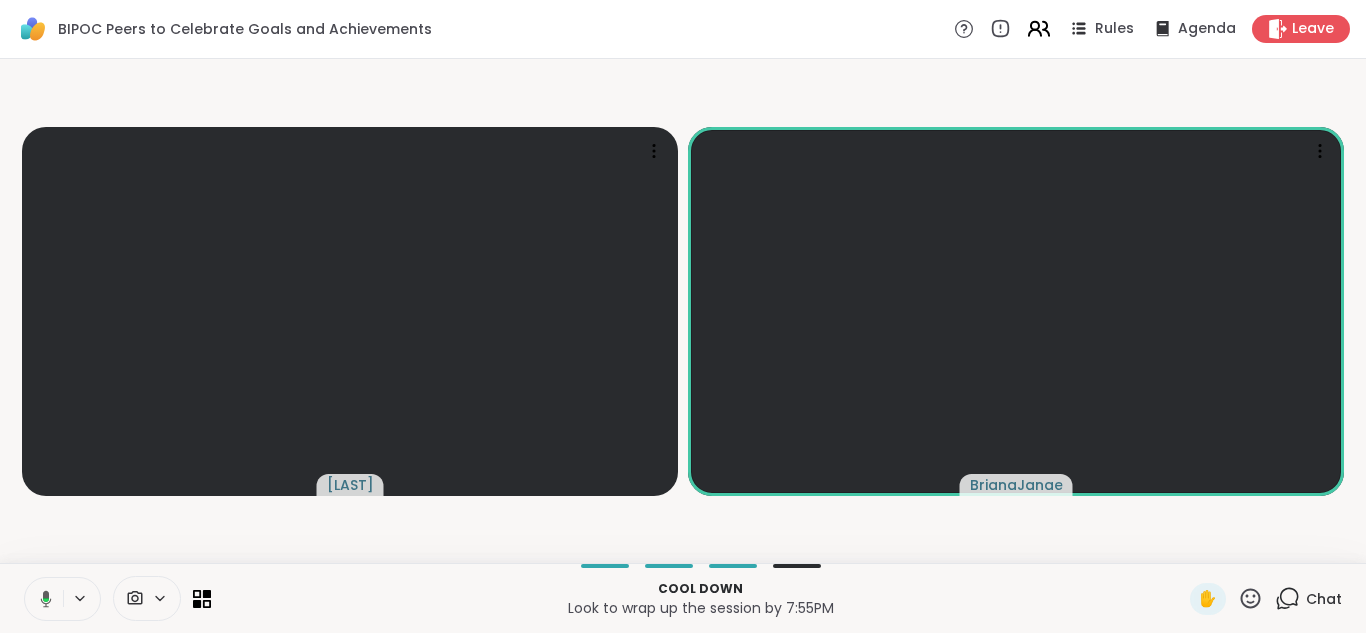click 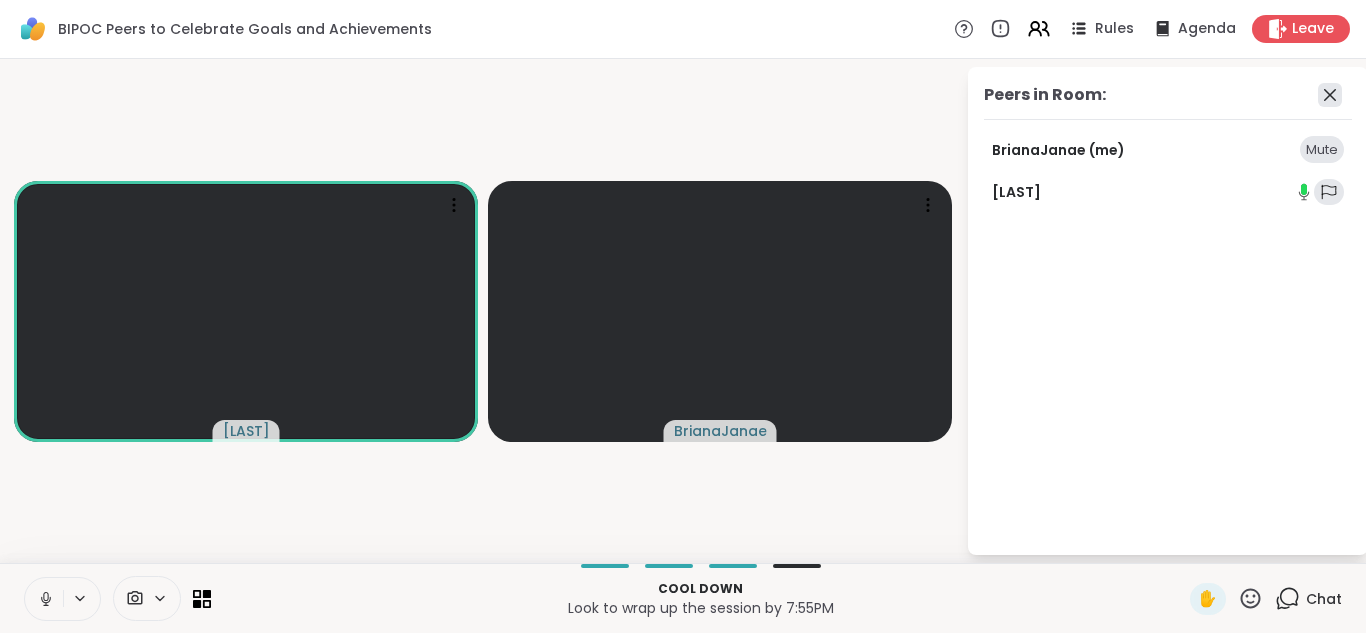 click 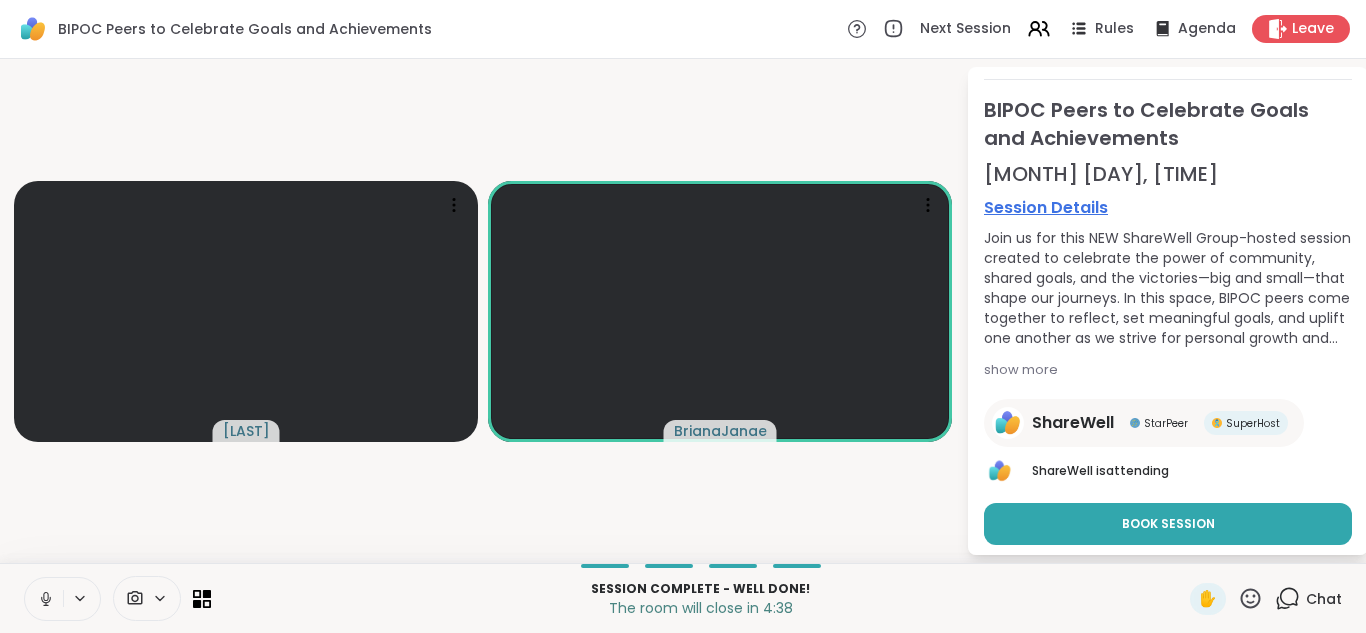 scroll, scrollTop: 0, scrollLeft: 0, axis: both 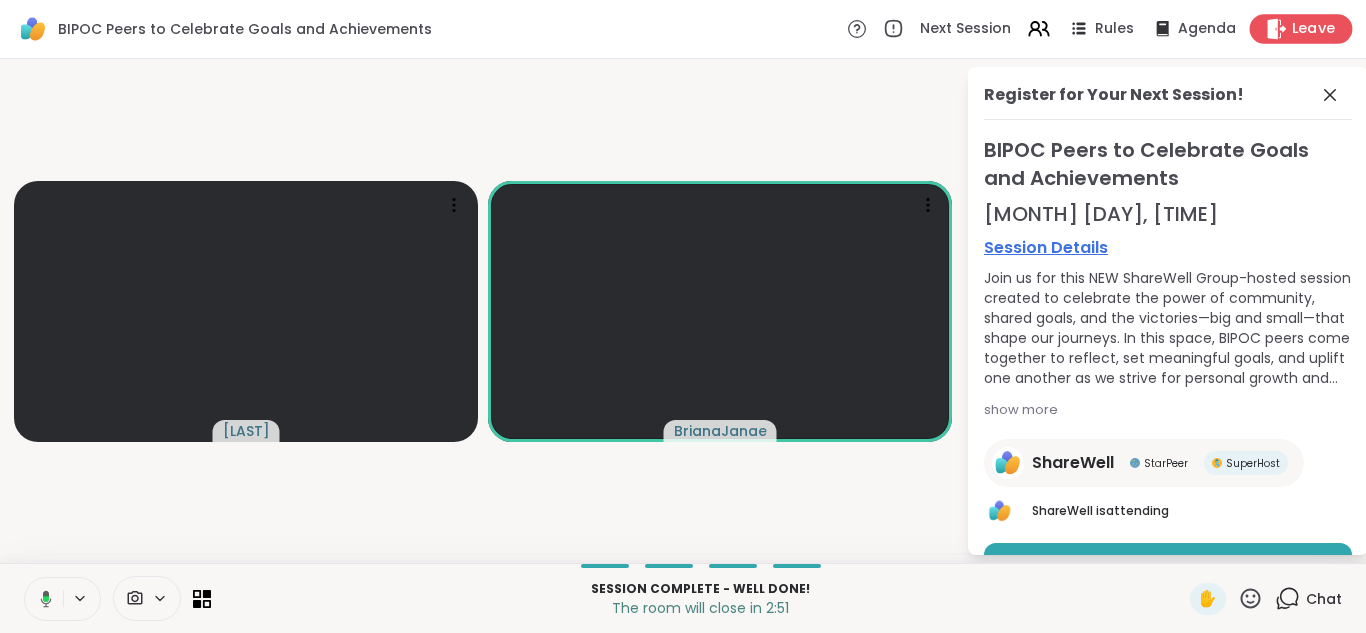 click on "Leave" at bounding box center [1314, 29] 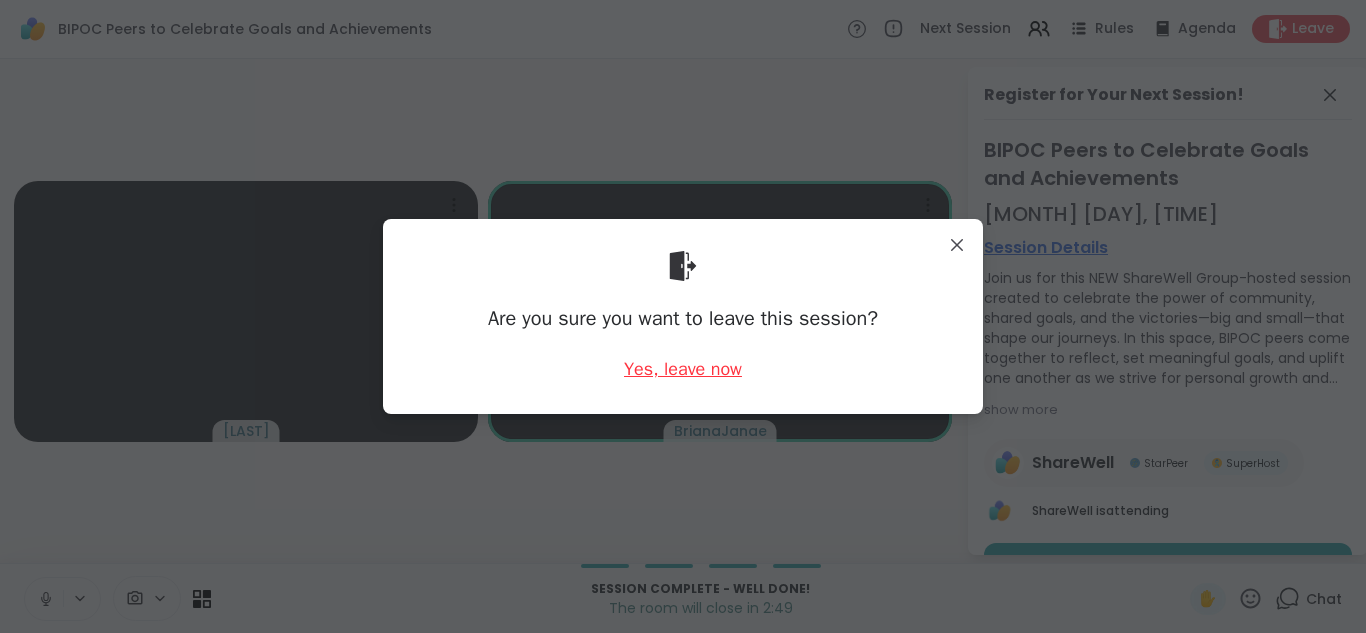 click on "Yes, leave now" at bounding box center (683, 369) 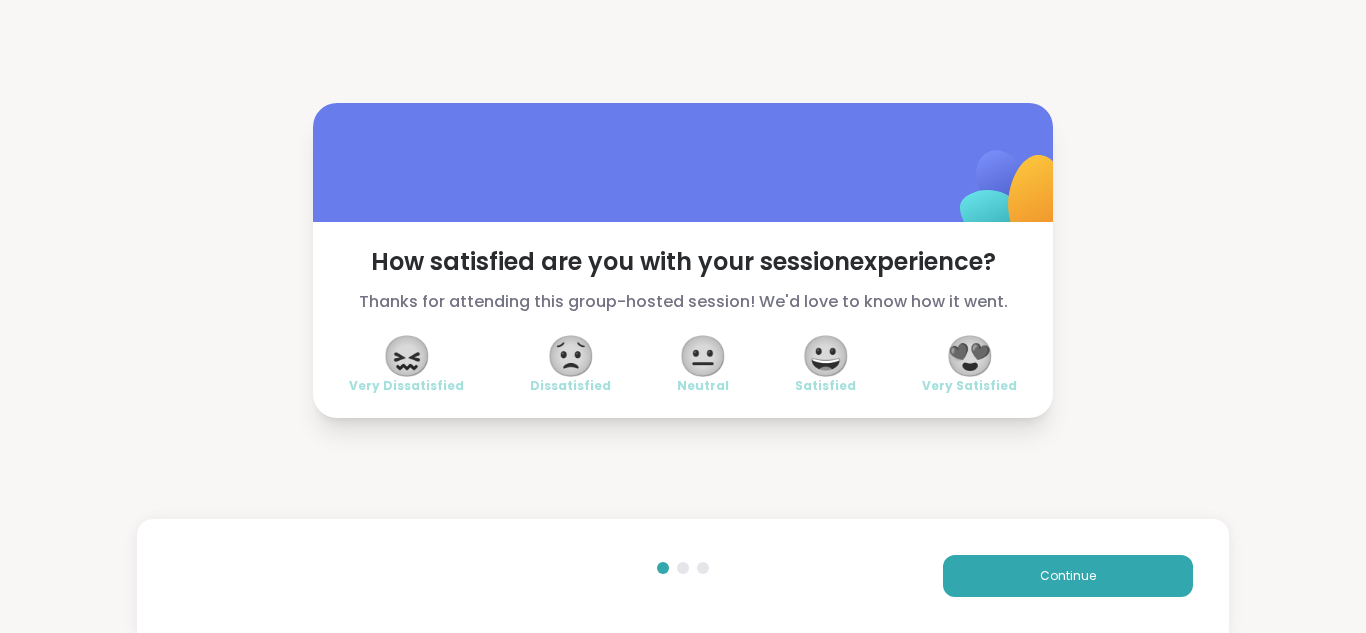 click on "😍" at bounding box center [970, 356] 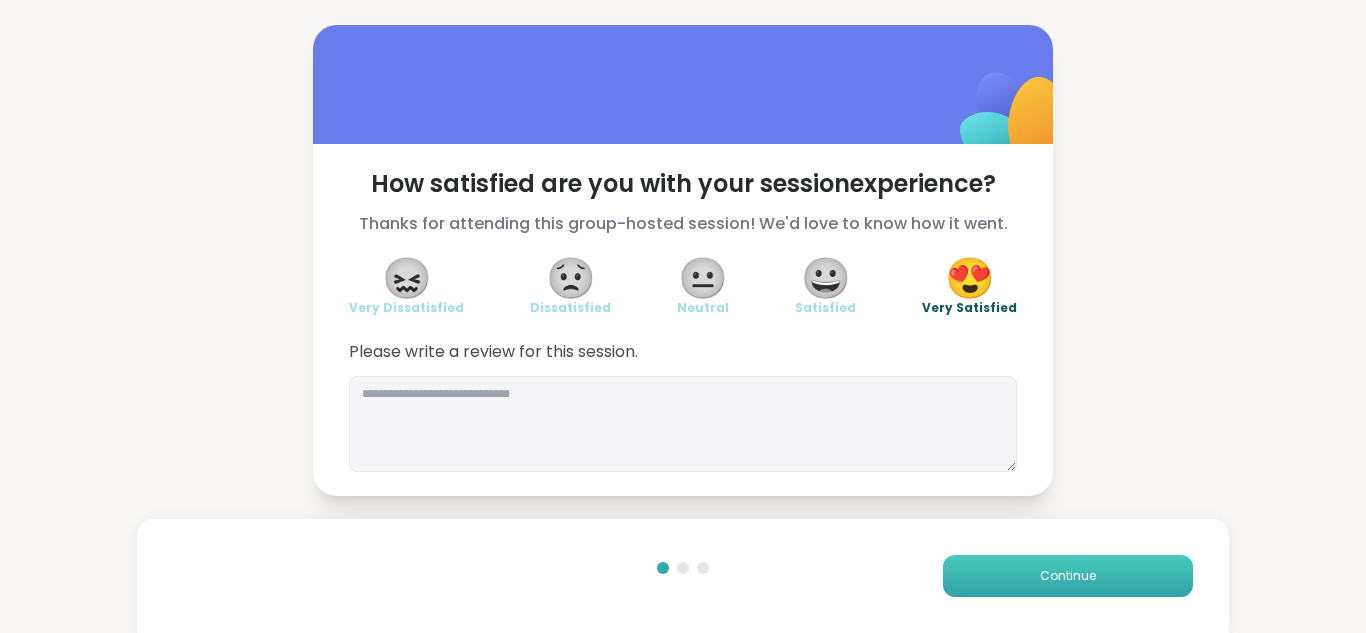 click on "Continue" at bounding box center [1068, 576] 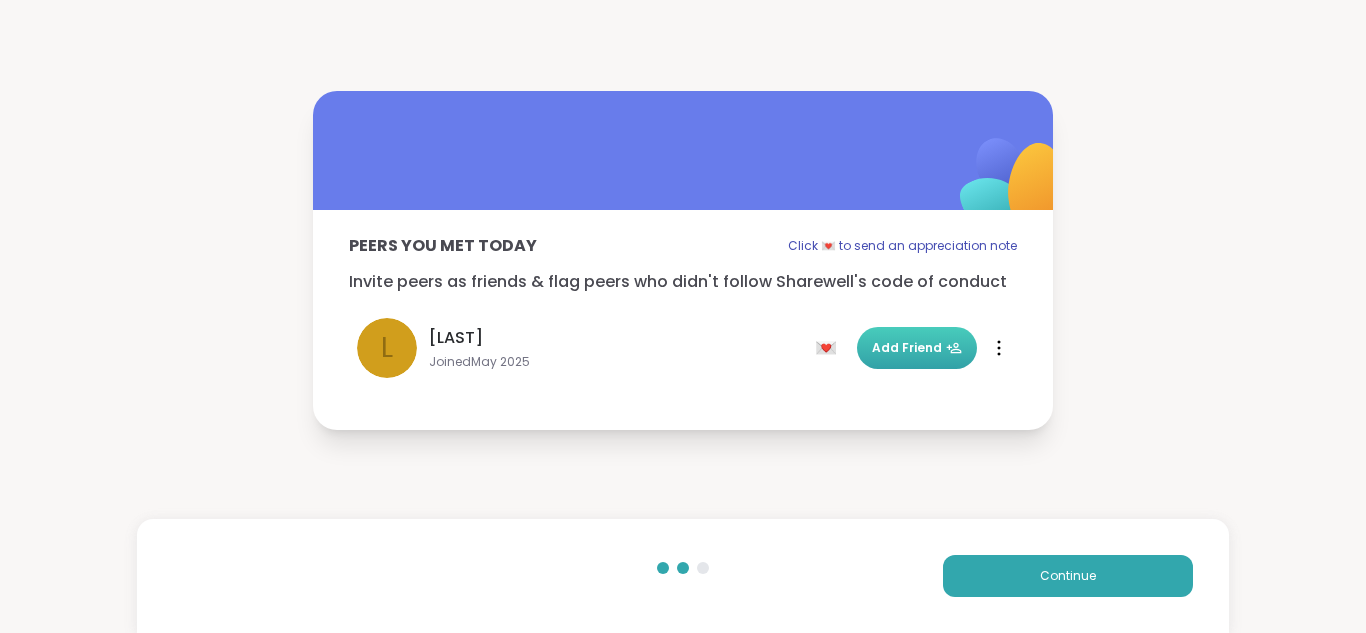 click on "Add Friend" at bounding box center (917, 348) 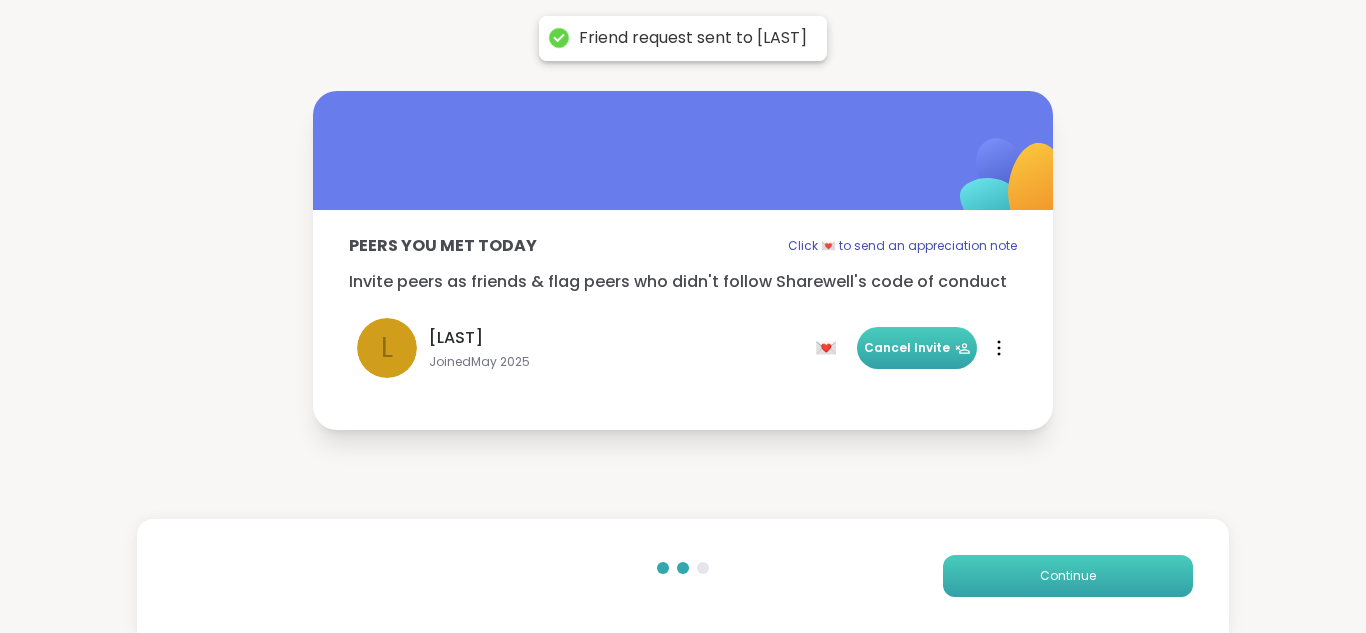 click on "Continue" at bounding box center (1068, 576) 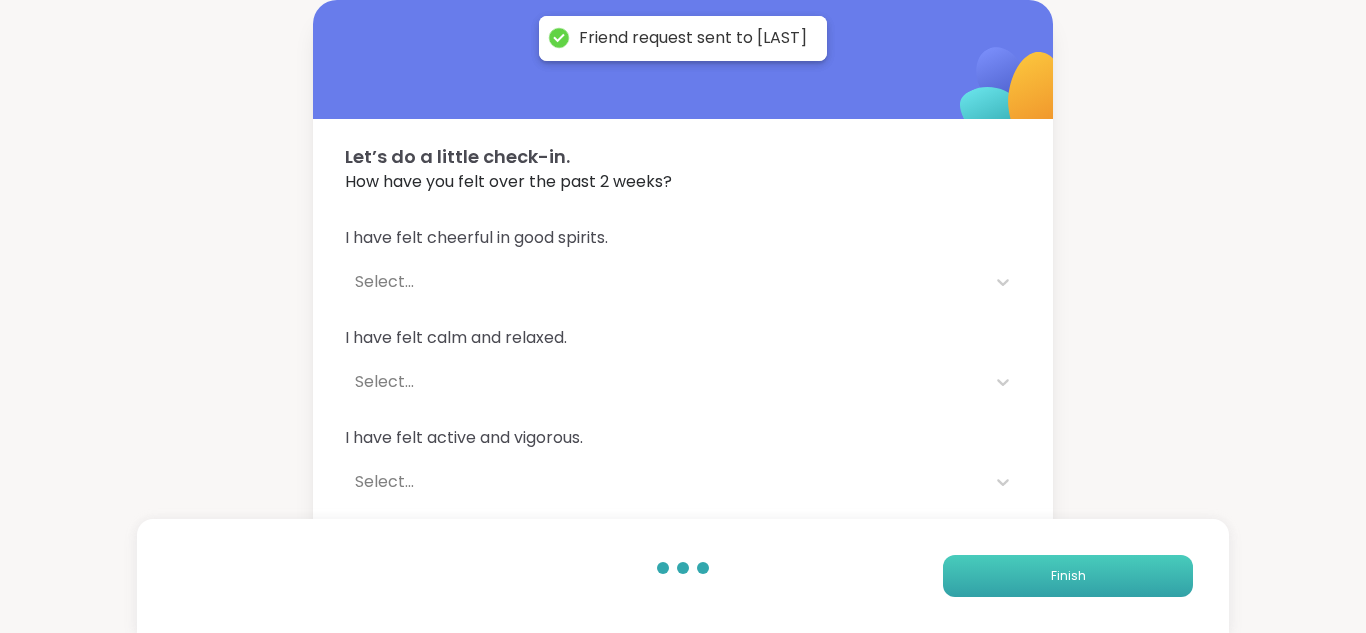 click on "Finish" at bounding box center (1068, 576) 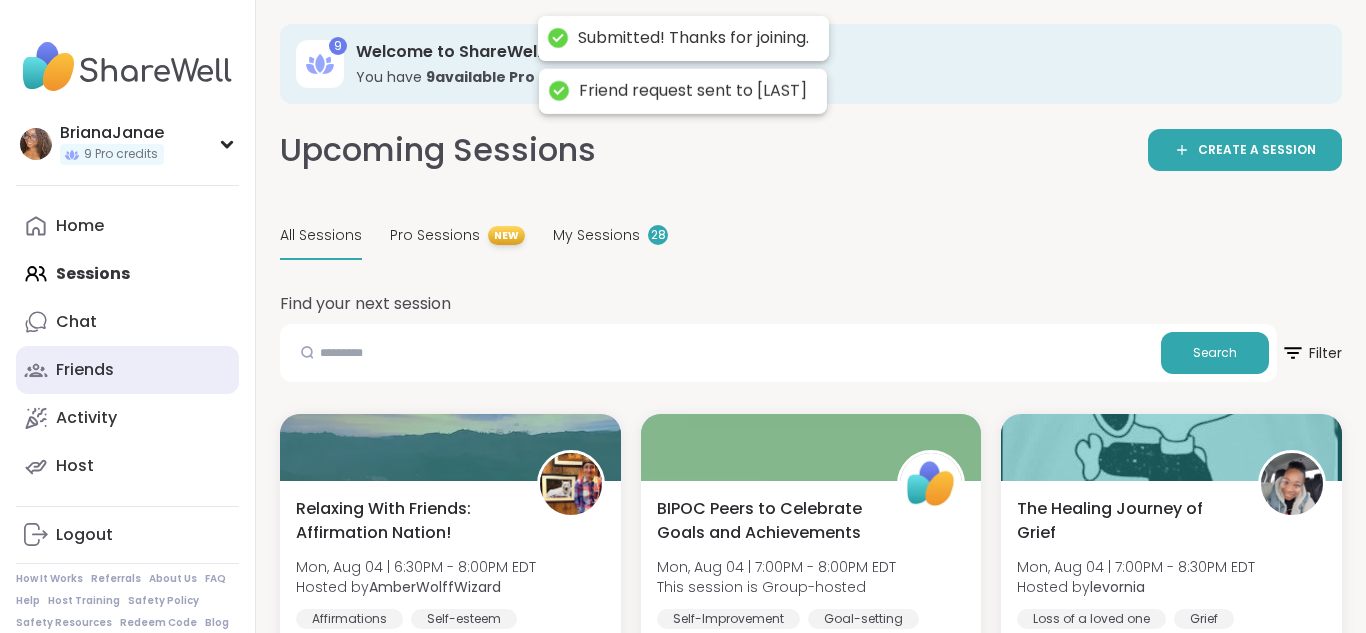click on "Friends" at bounding box center (127, 370) 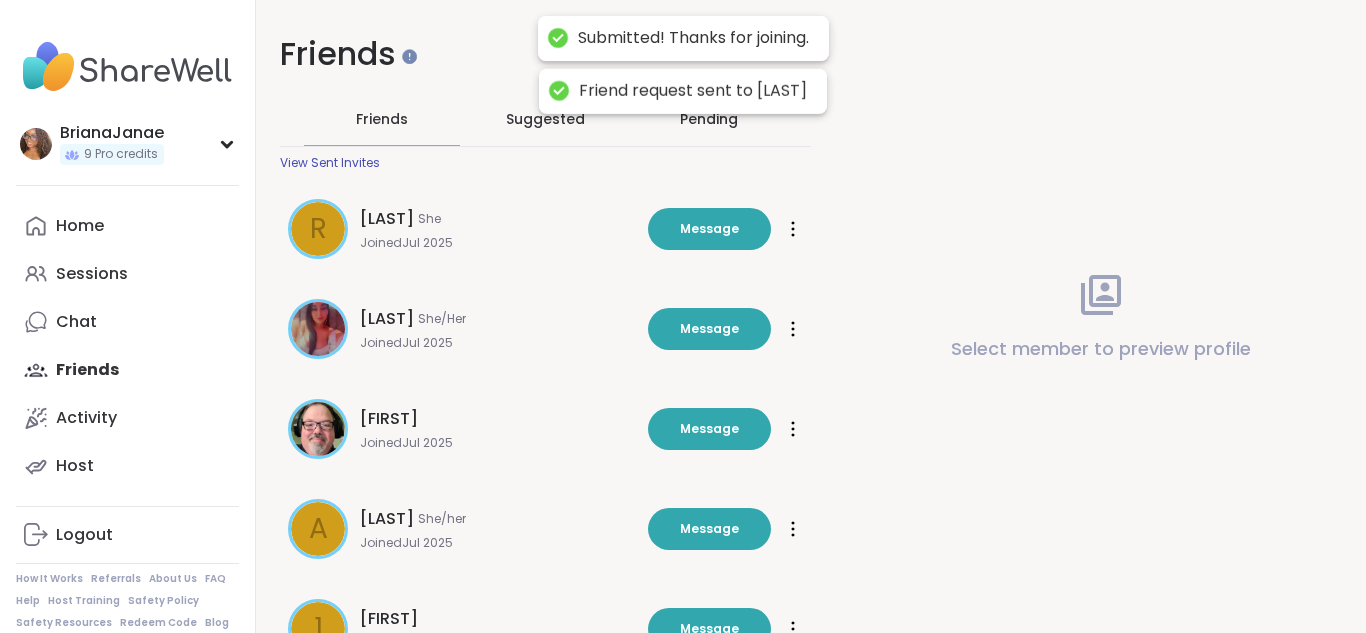 scroll, scrollTop: 0, scrollLeft: 0, axis: both 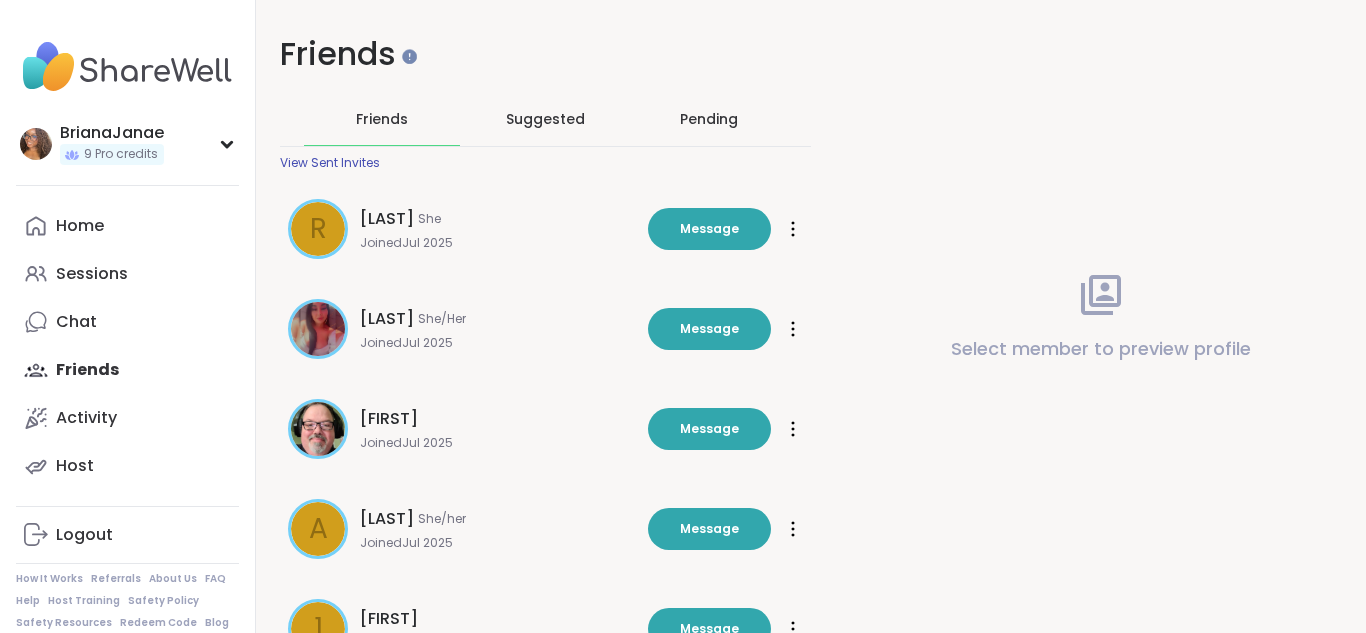 click on "Pending" at bounding box center (709, 119) 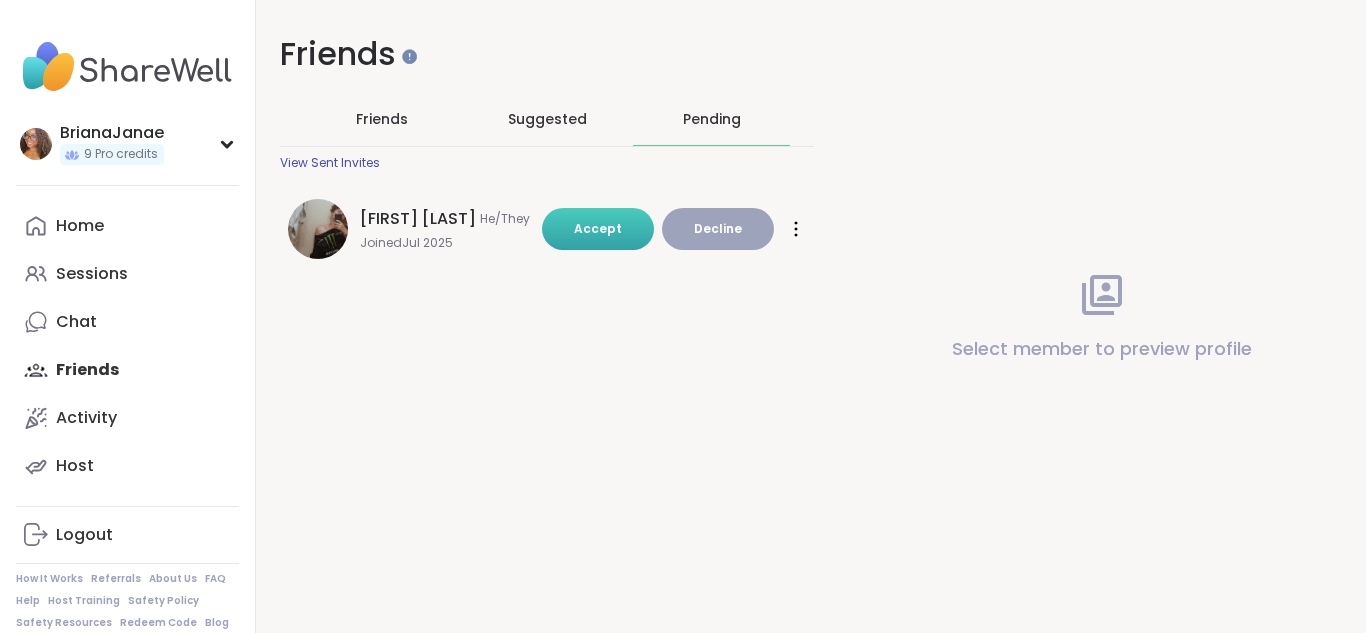 click on "Accept" at bounding box center [598, 229] 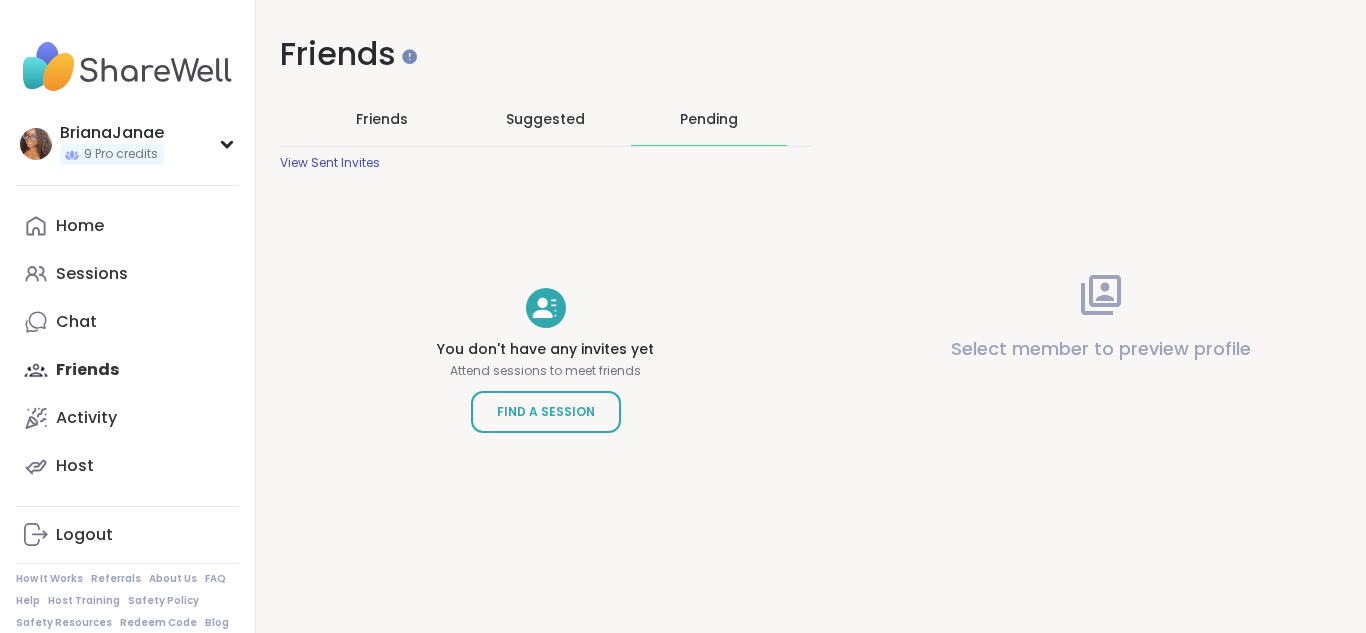 click on "Friends" at bounding box center [382, 119] 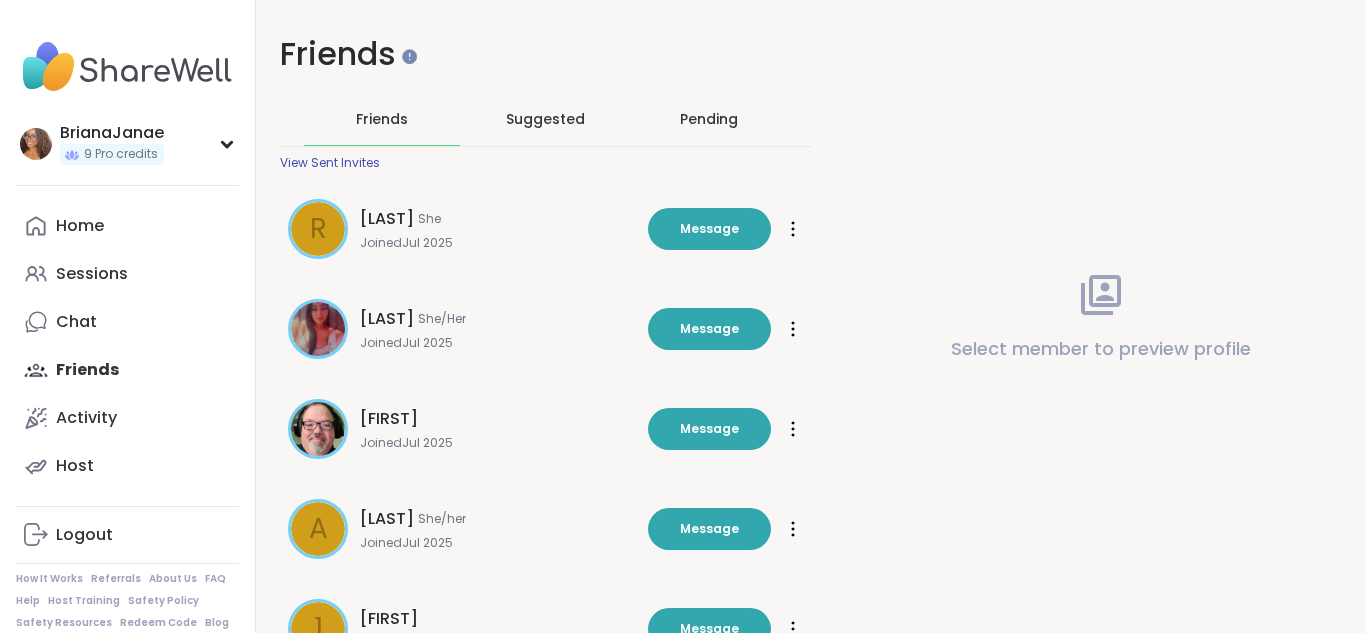 click on "Suggested" at bounding box center [545, 119] 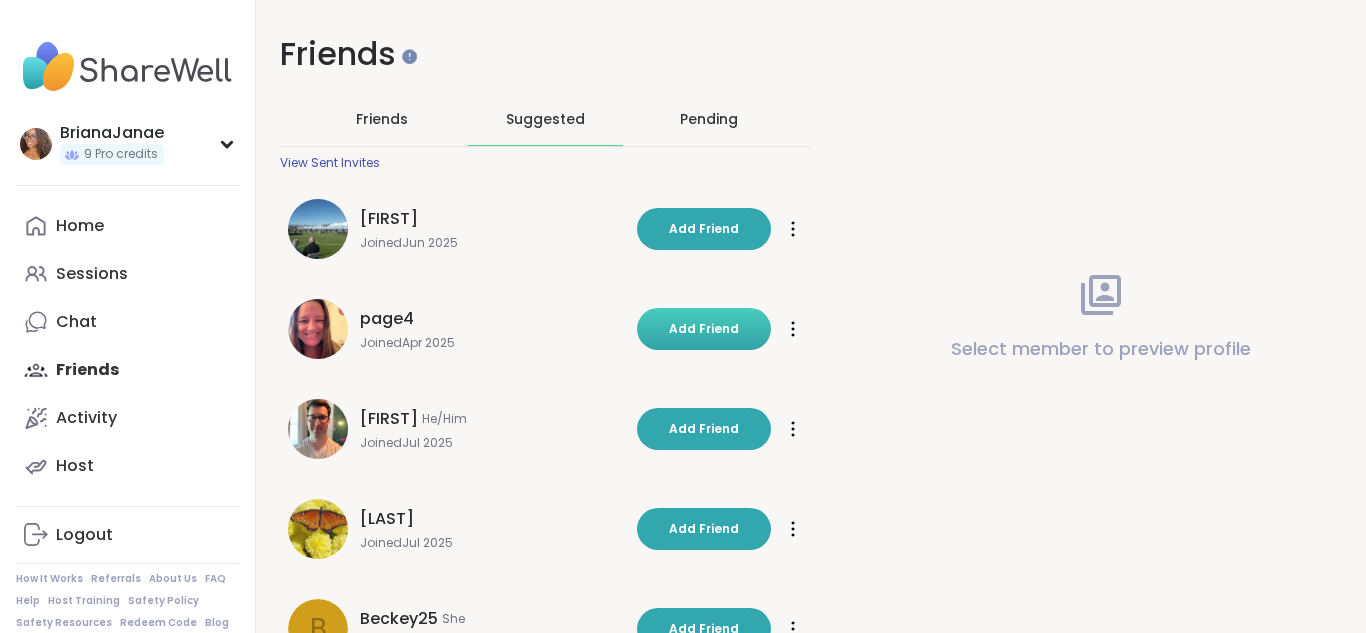 click on "Add Friend" at bounding box center [704, 329] 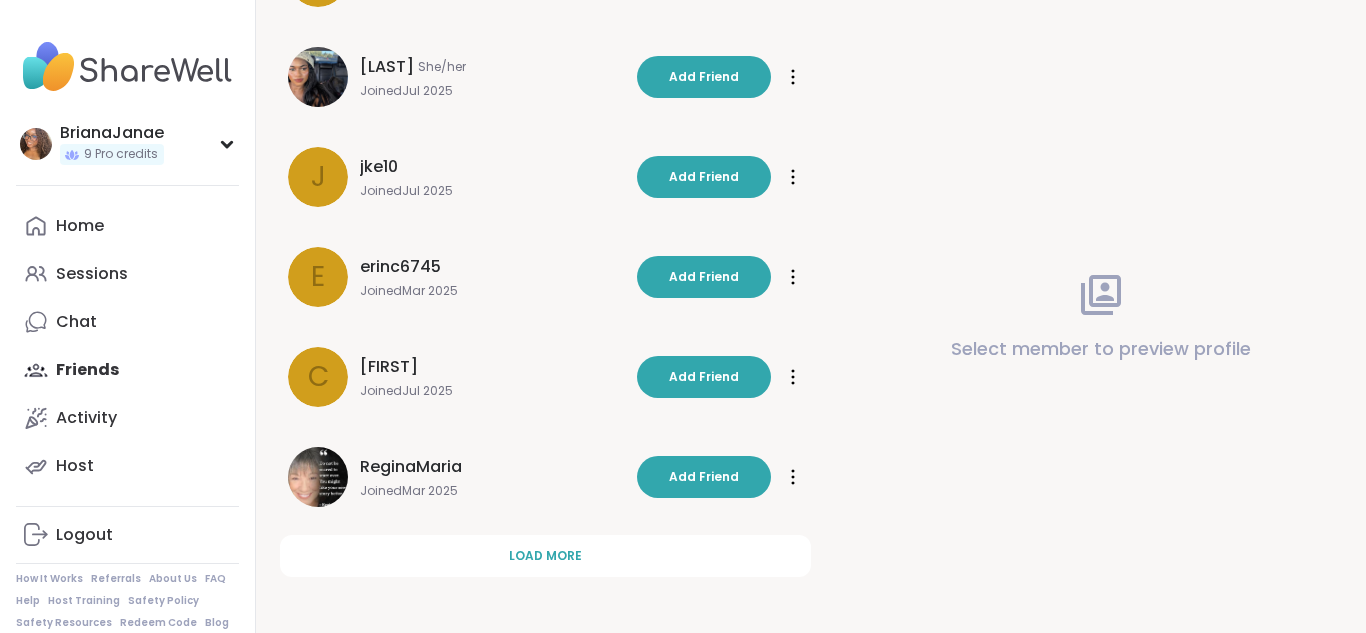 scroll, scrollTop: 645, scrollLeft: 0, axis: vertical 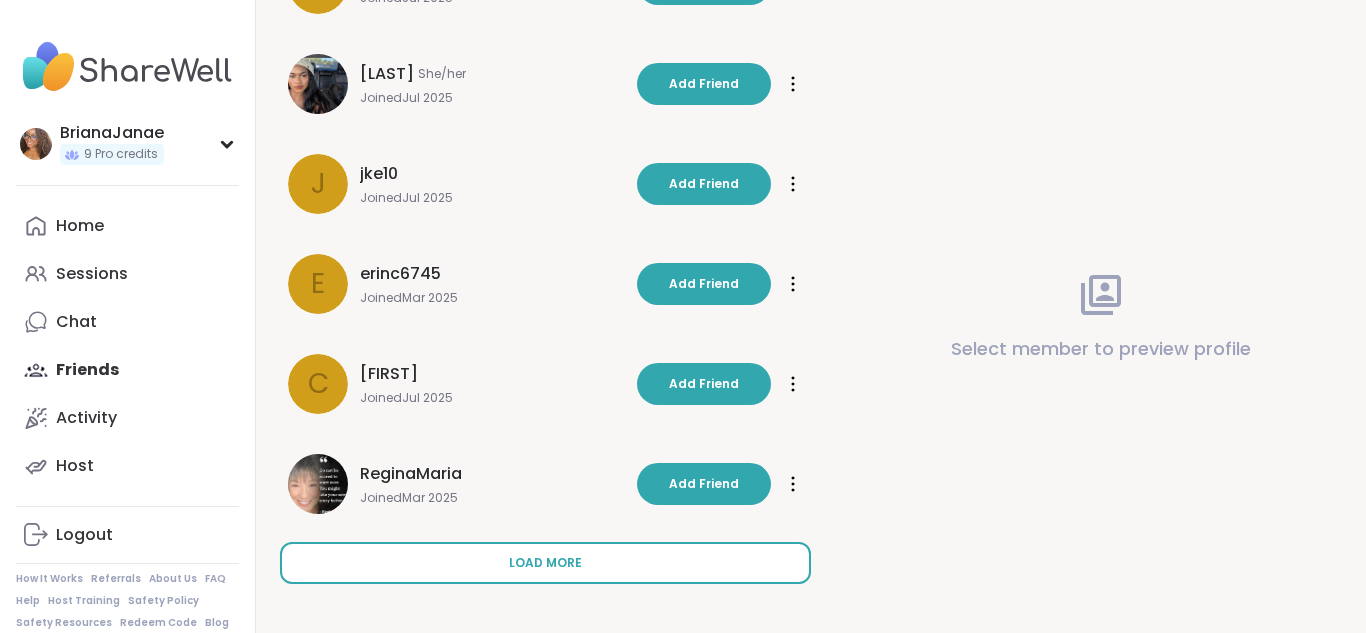 click on "Load more" at bounding box center (545, 563) 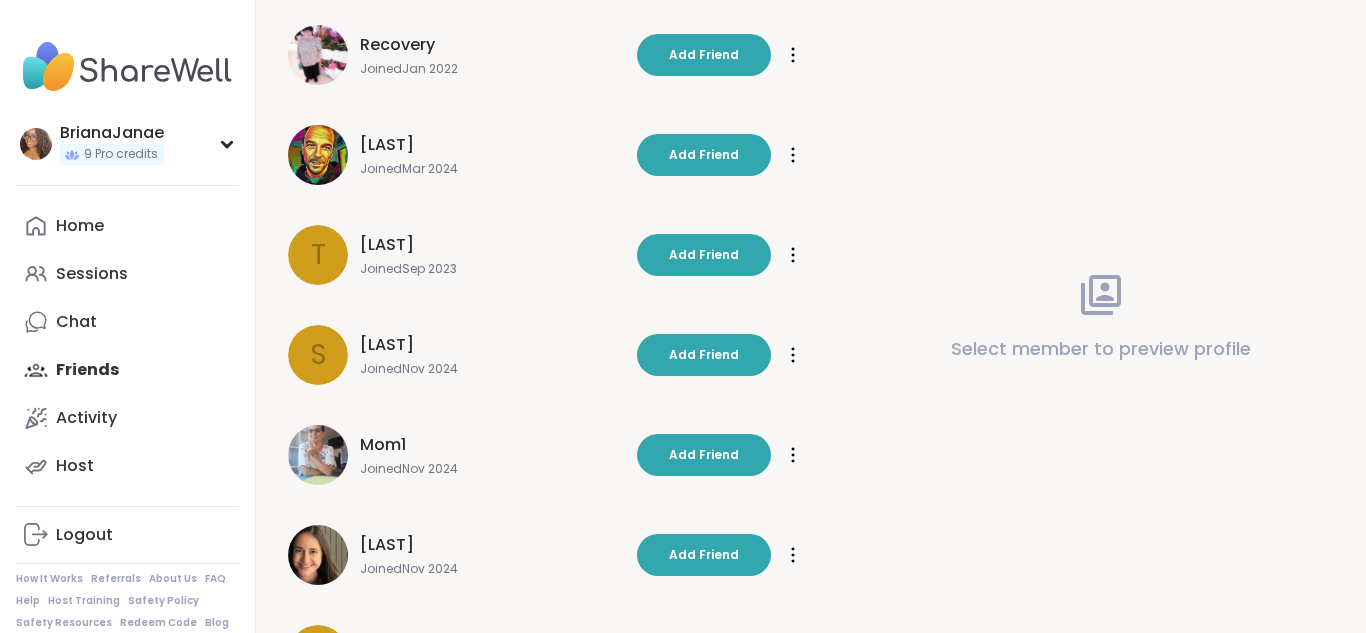 scroll, scrollTop: 1652, scrollLeft: 0, axis: vertical 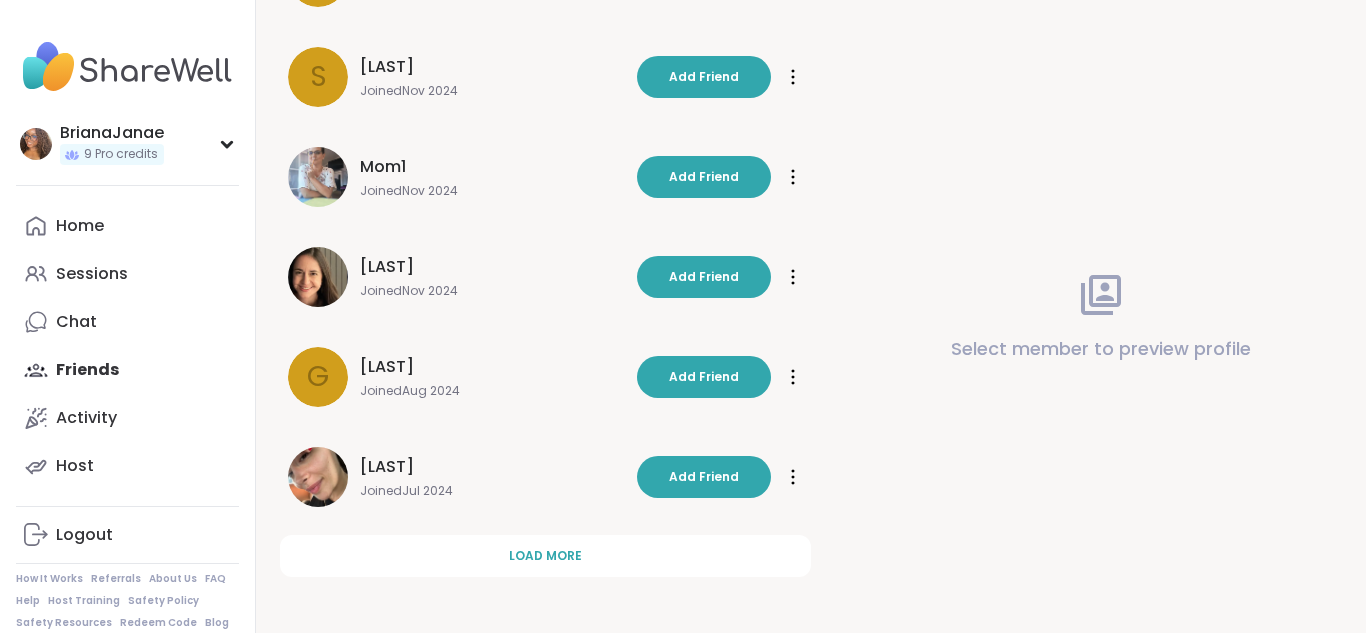 click on "Load more" at bounding box center (545, 556) 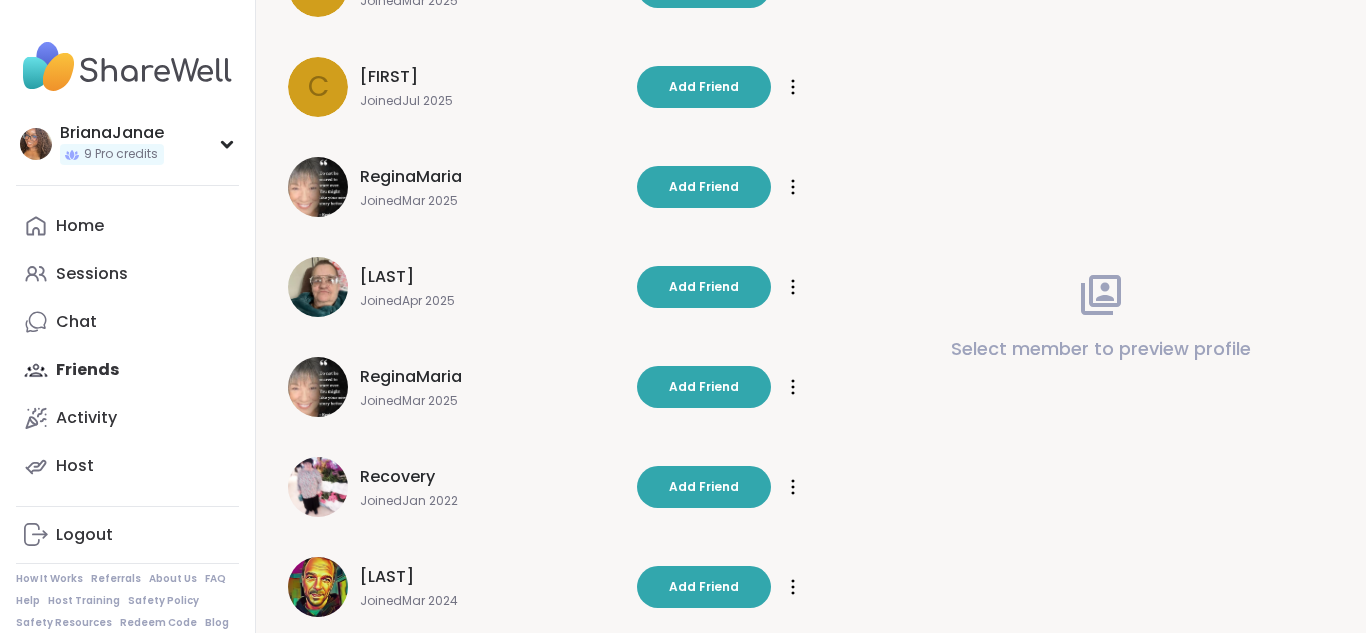 scroll, scrollTop: 0, scrollLeft: 0, axis: both 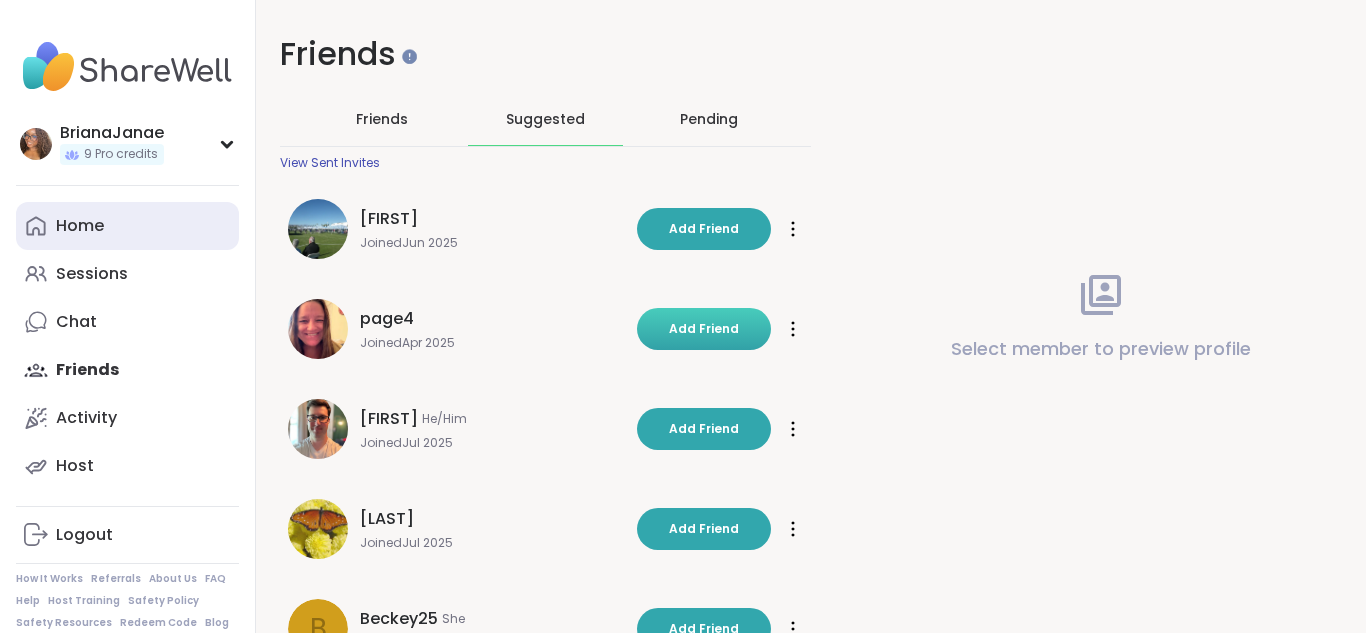 click 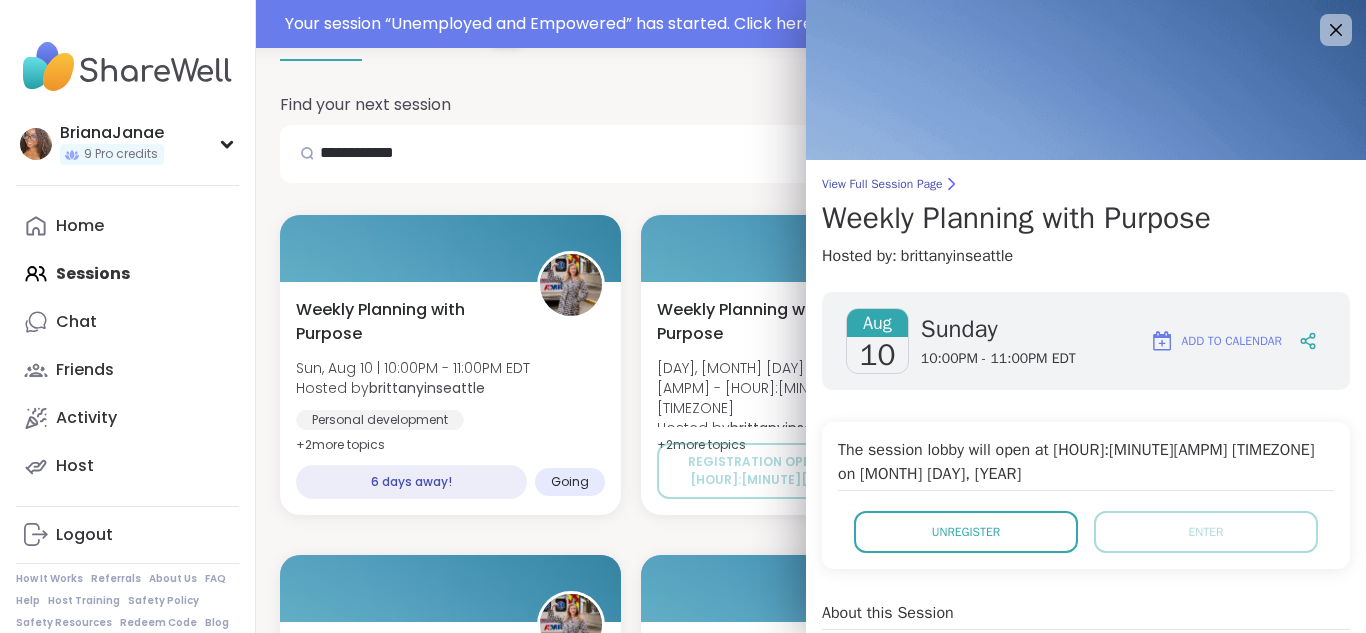 scroll, scrollTop: 0, scrollLeft: 0, axis: both 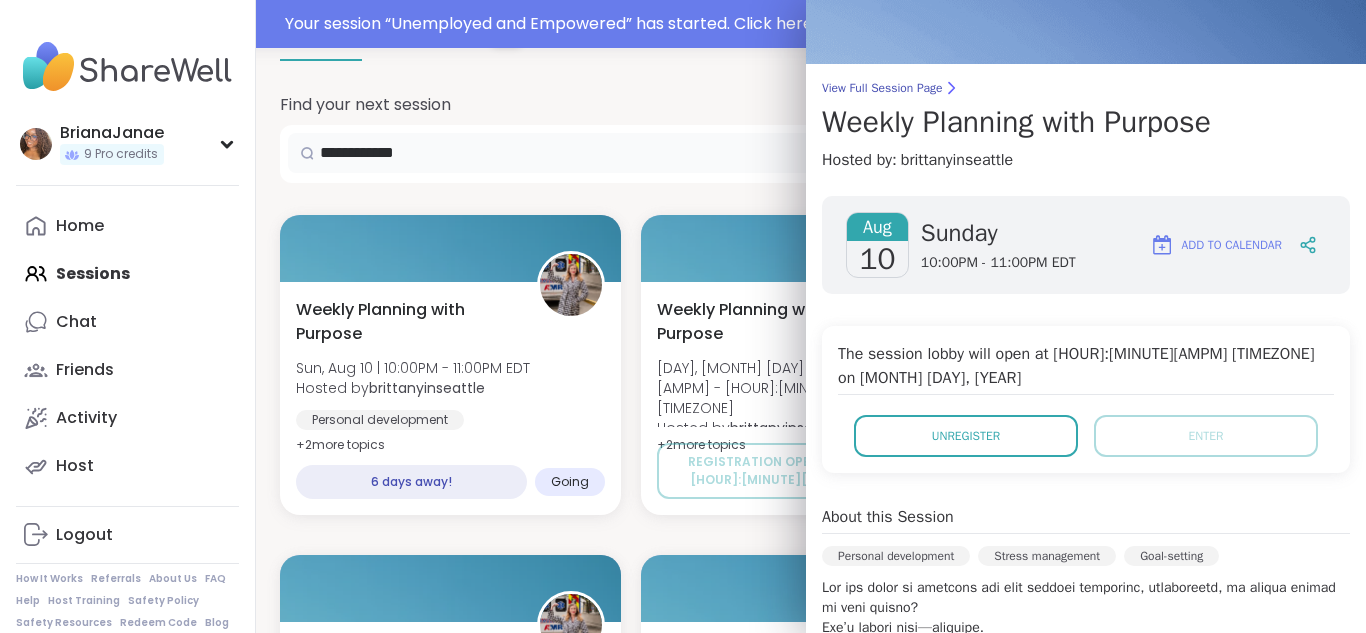 click on "**********" at bounding box center [720, 153] 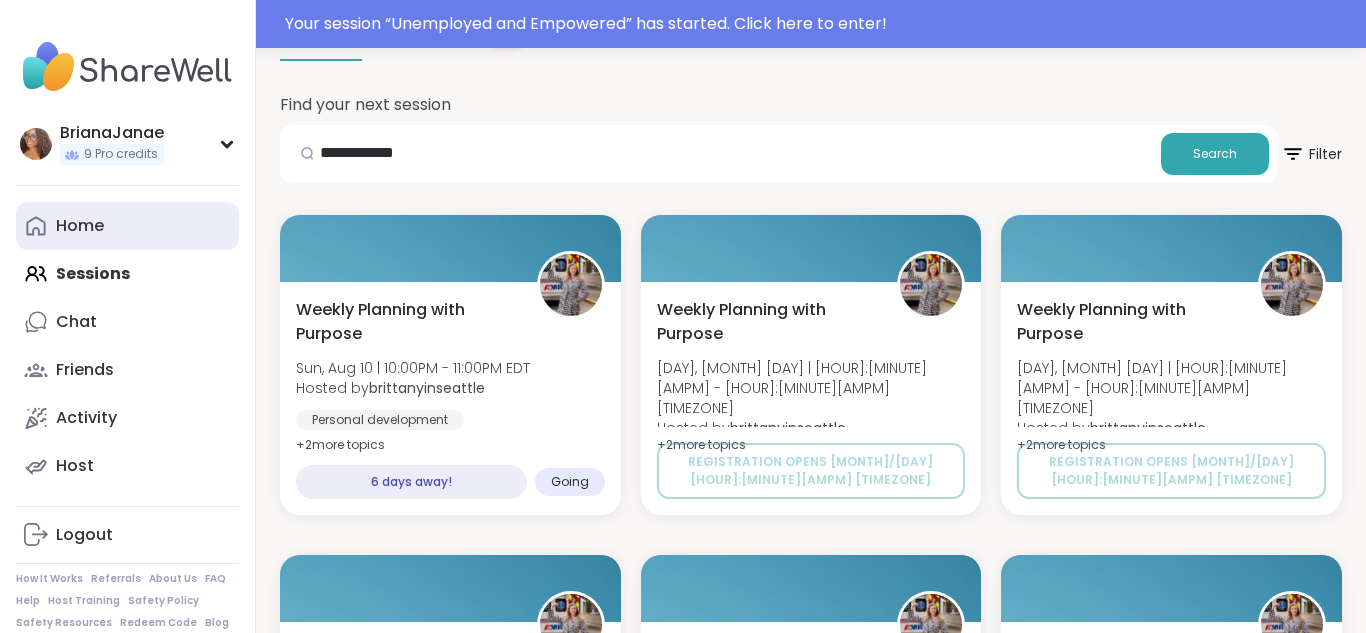 click on "Home" at bounding box center [127, 226] 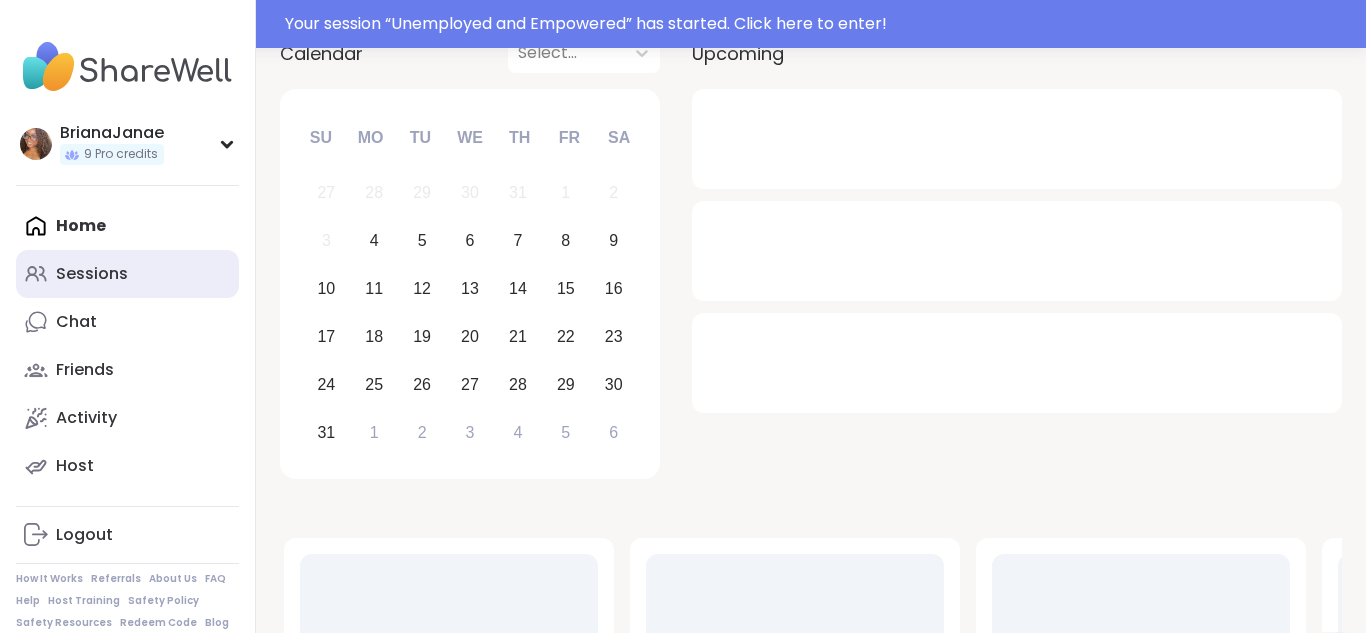 scroll, scrollTop: 0, scrollLeft: 0, axis: both 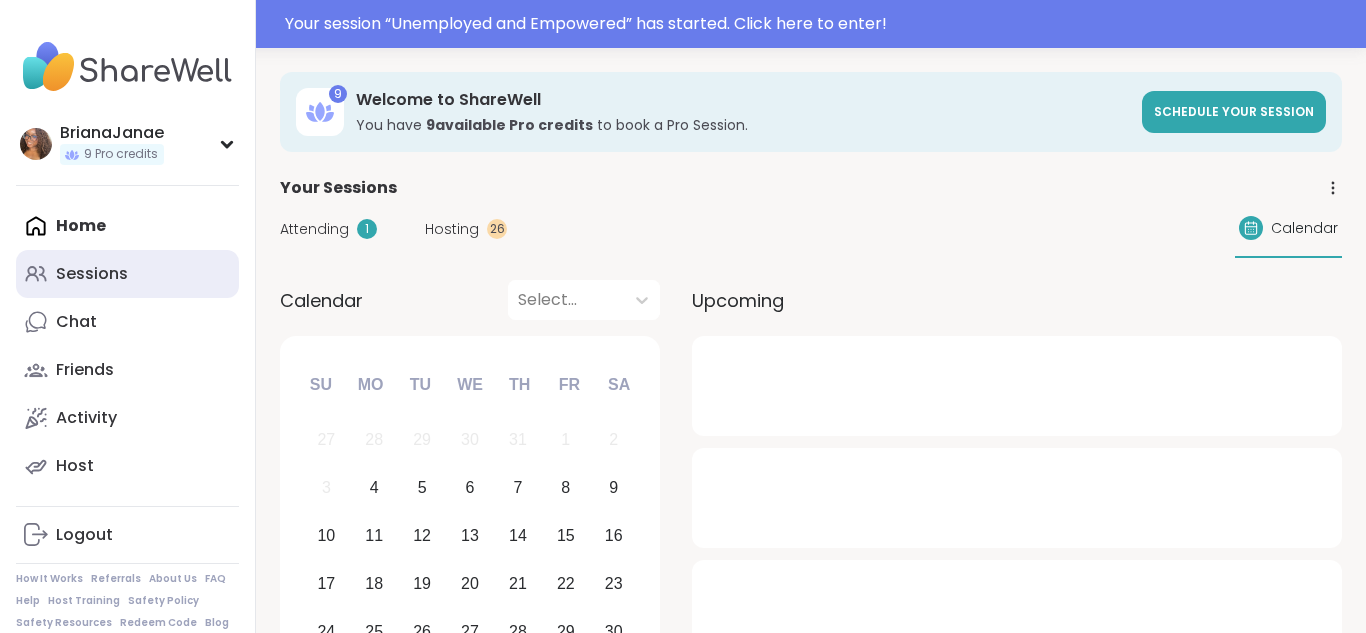 click on "Sessions" at bounding box center [127, 274] 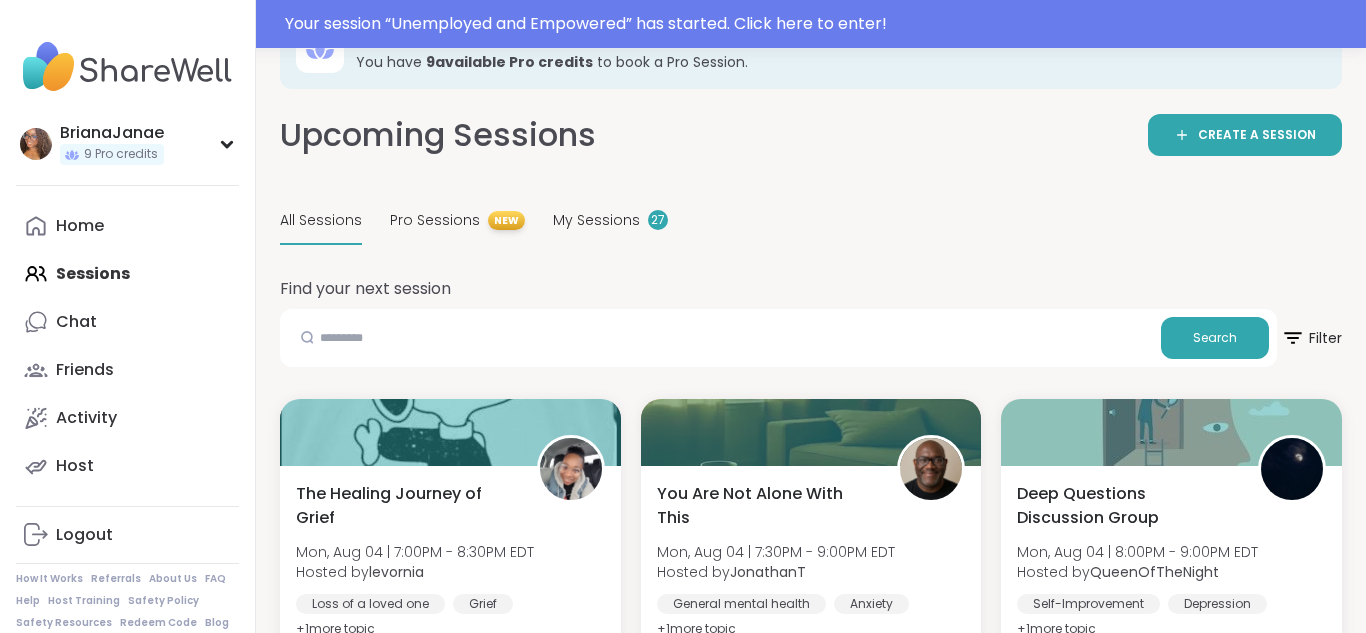 scroll, scrollTop: 62, scrollLeft: 0, axis: vertical 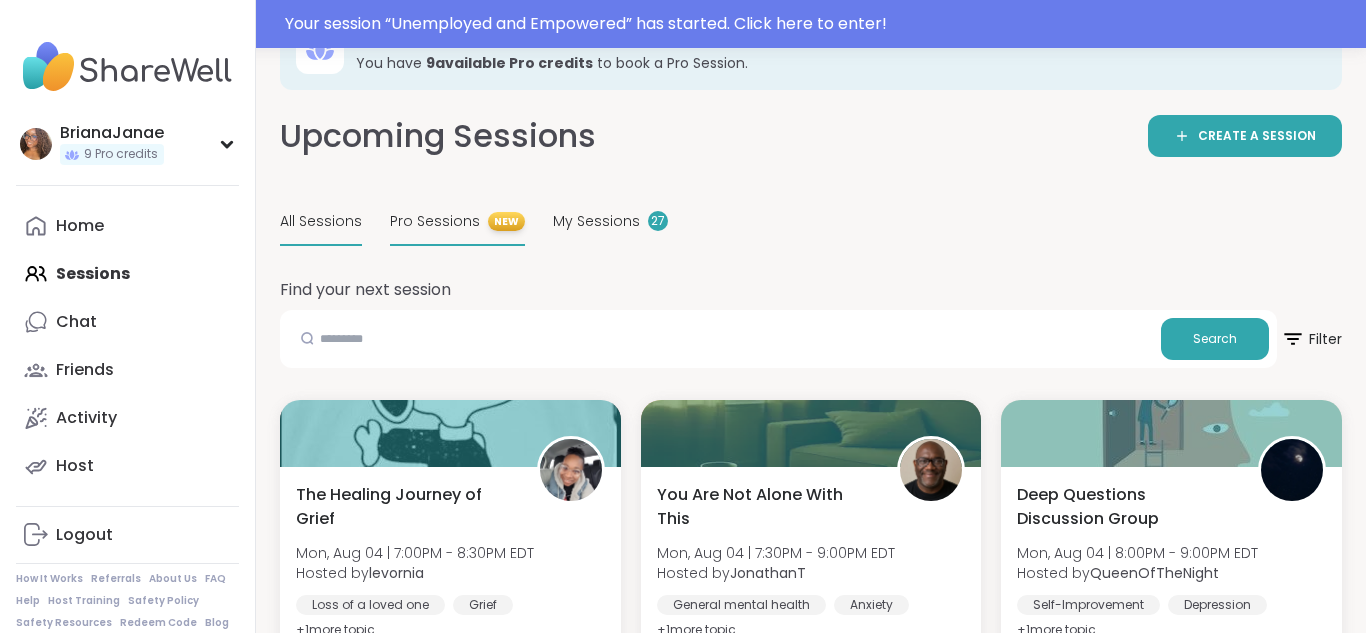 click on "Pro Sessions" at bounding box center (435, 221) 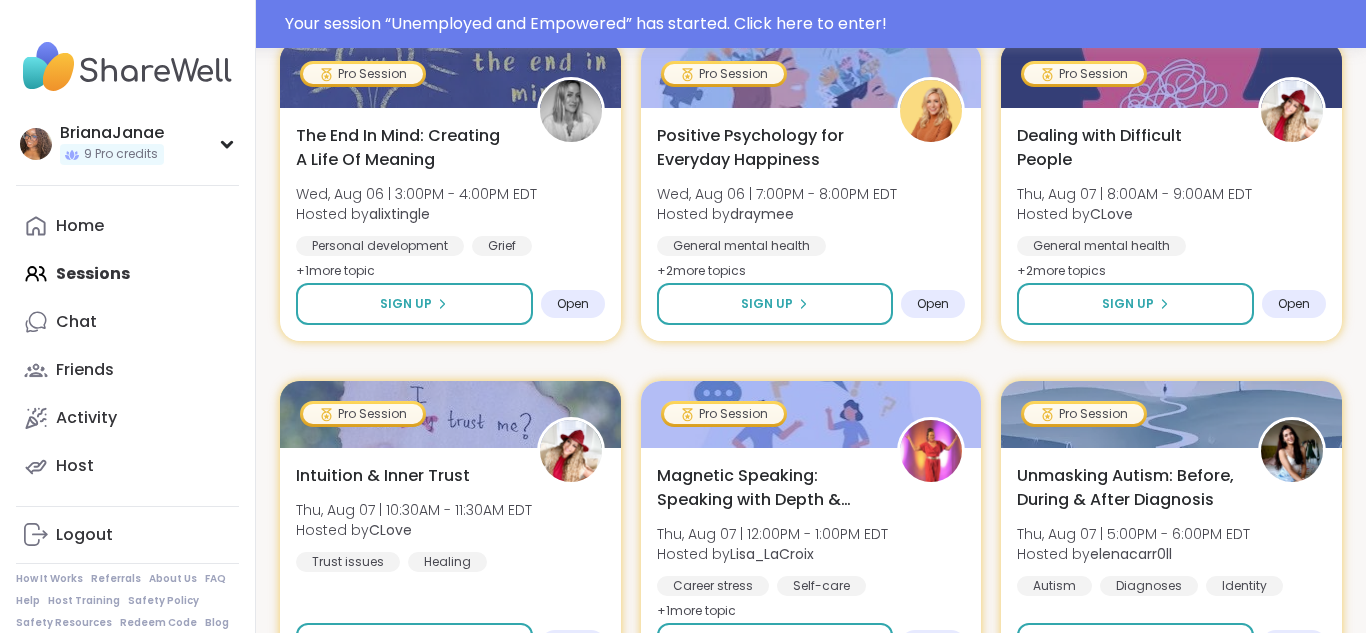 scroll, scrollTop: 652, scrollLeft: 0, axis: vertical 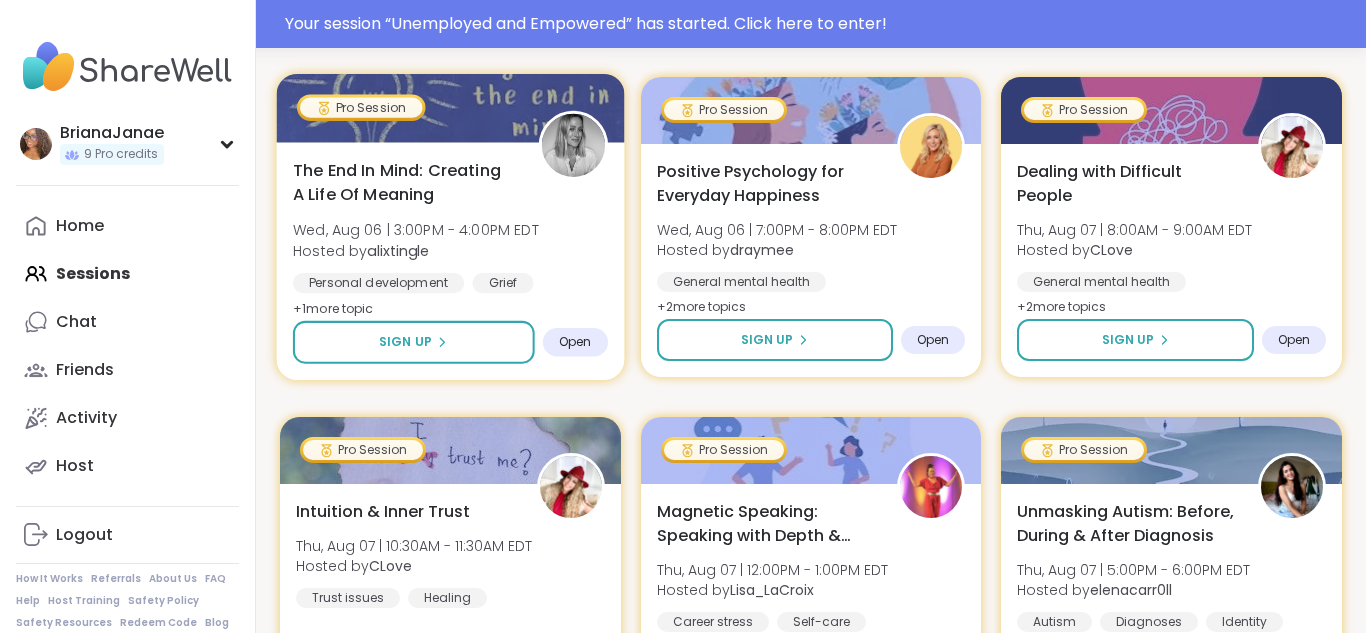 click at bounding box center (572, 145) 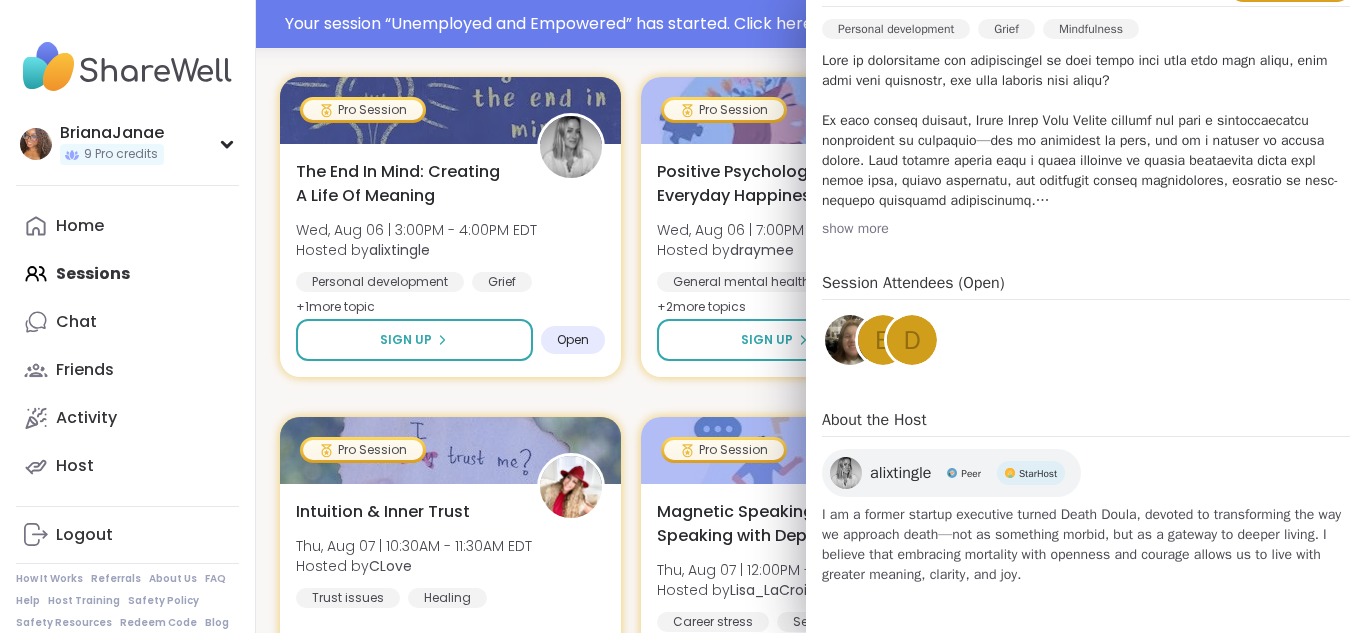 scroll, scrollTop: 622, scrollLeft: 0, axis: vertical 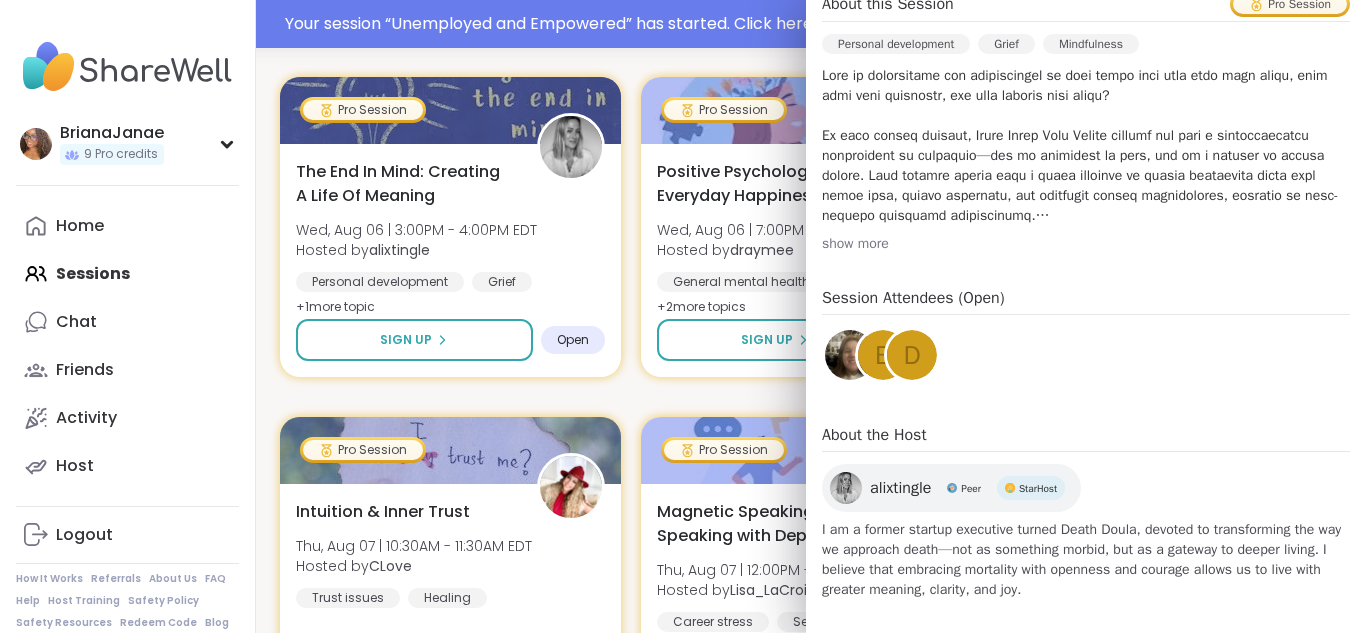 click on "alixtingle" at bounding box center [900, 488] 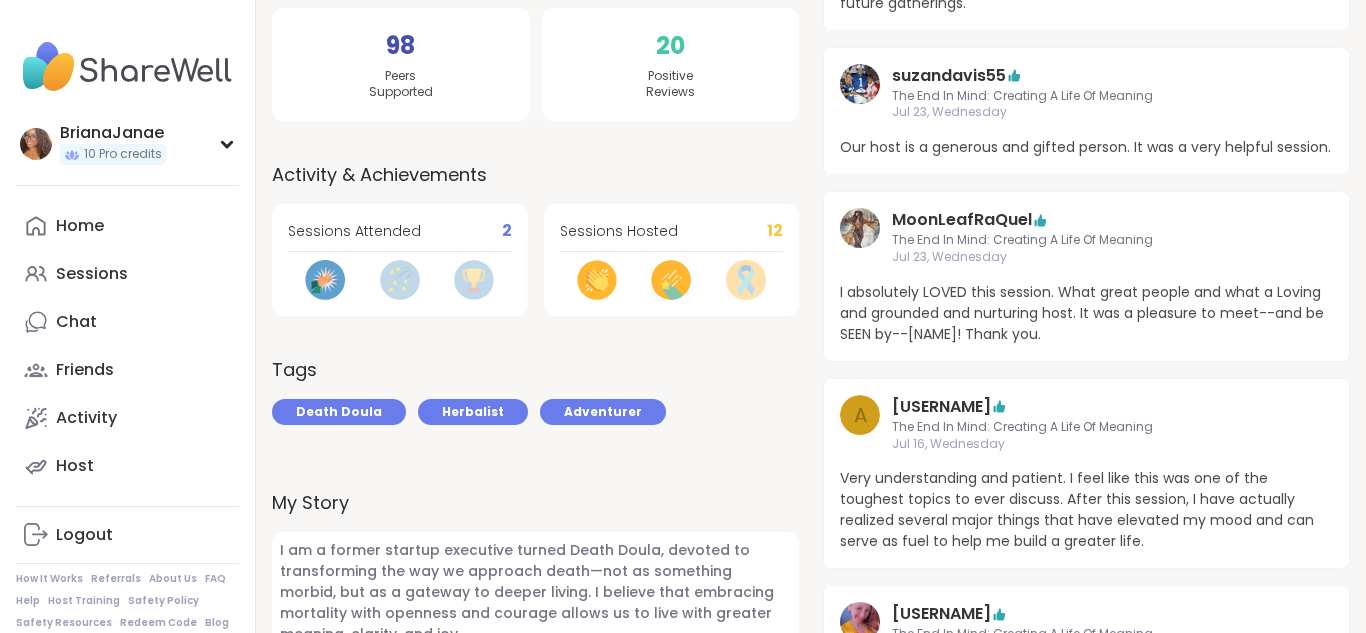 scroll, scrollTop: 525, scrollLeft: 0, axis: vertical 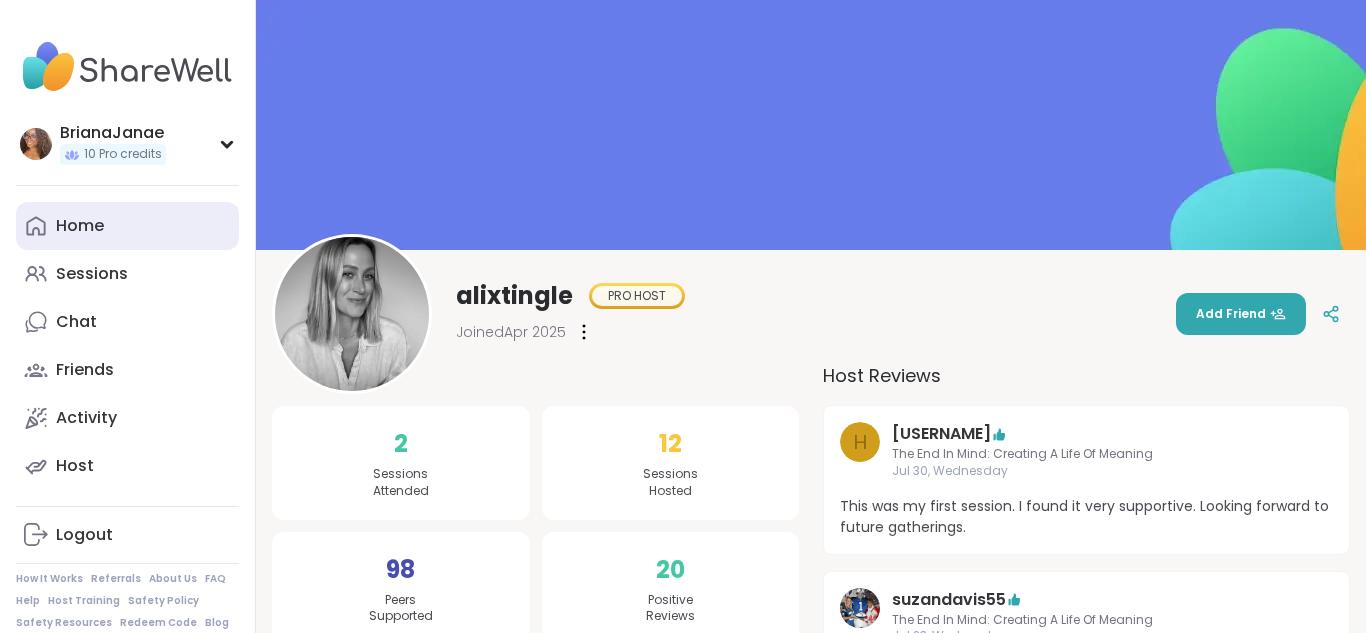 click on "Home" at bounding box center (127, 226) 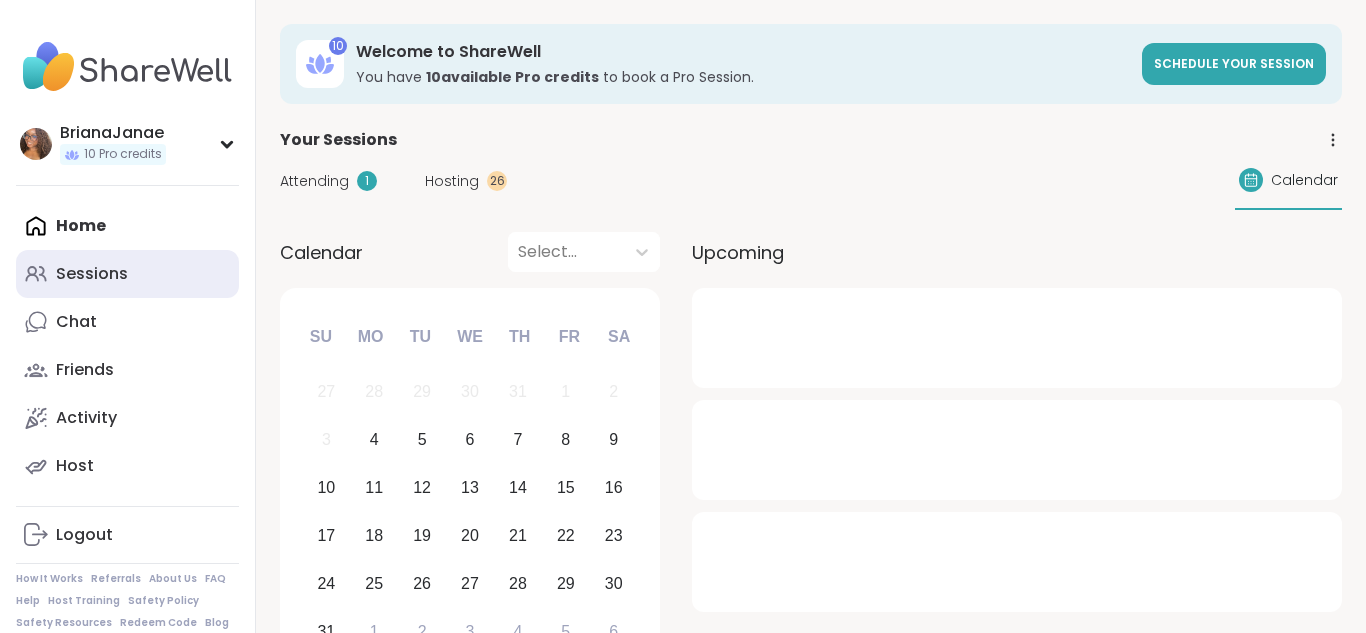 click on "Sessions" at bounding box center [92, 274] 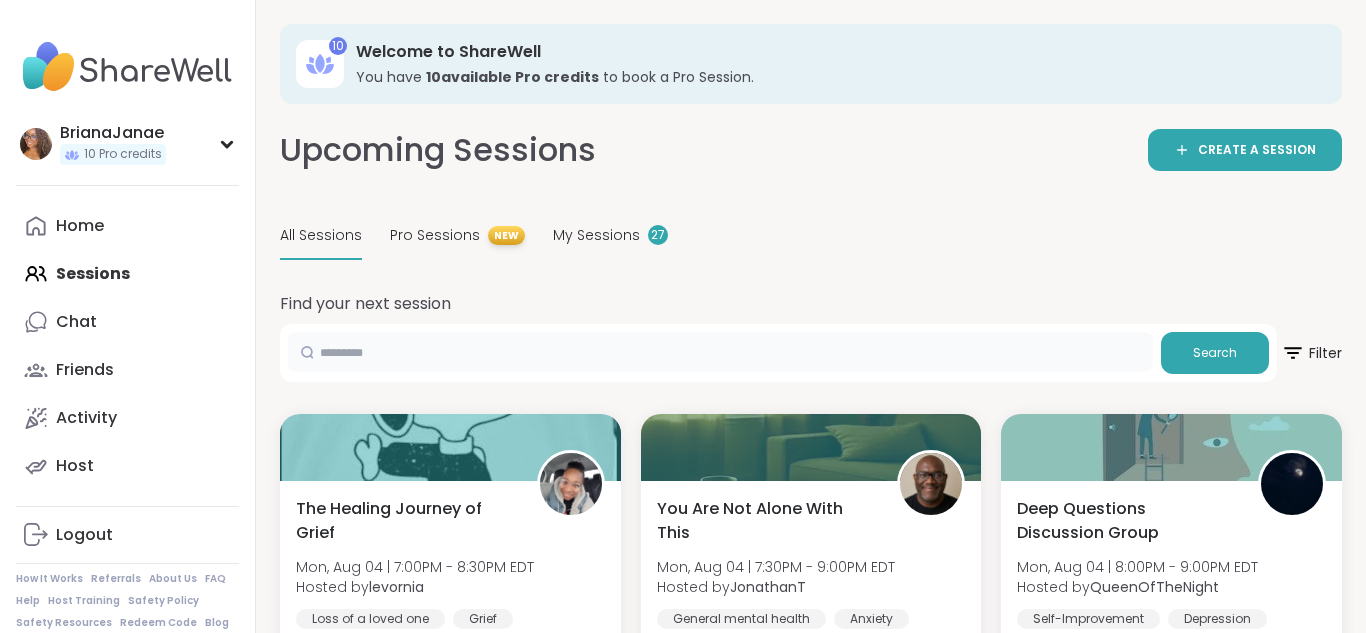 click at bounding box center [720, 352] 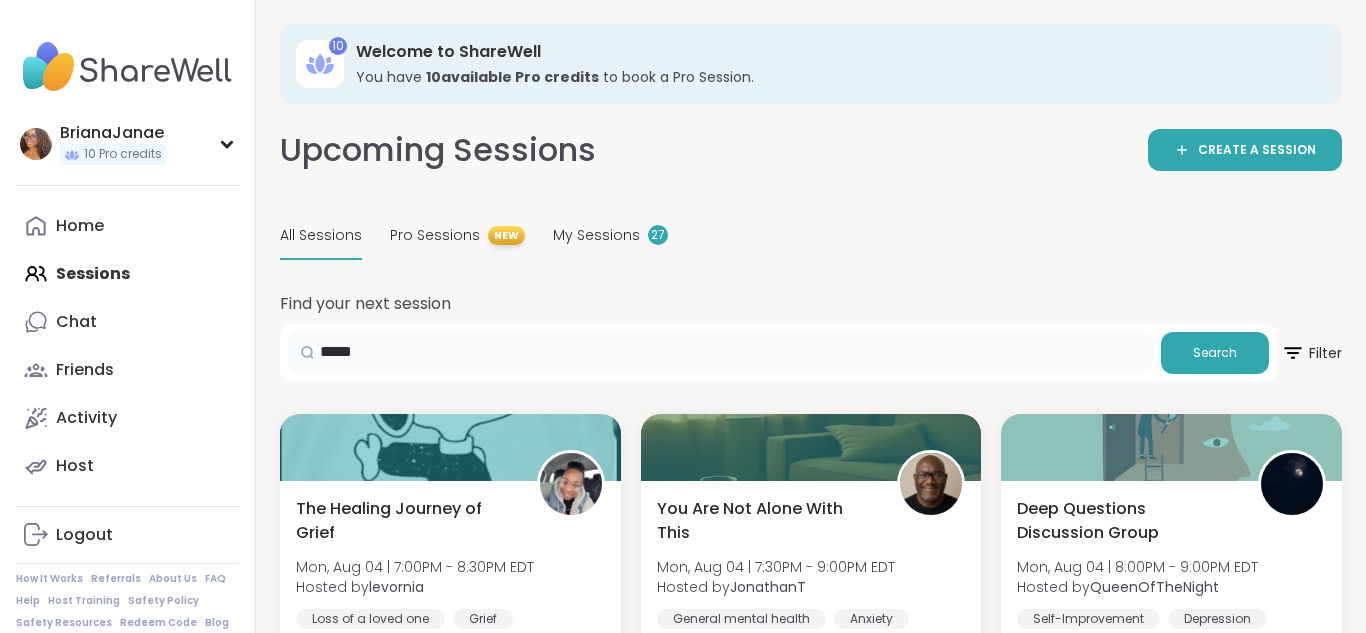 type on "*****" 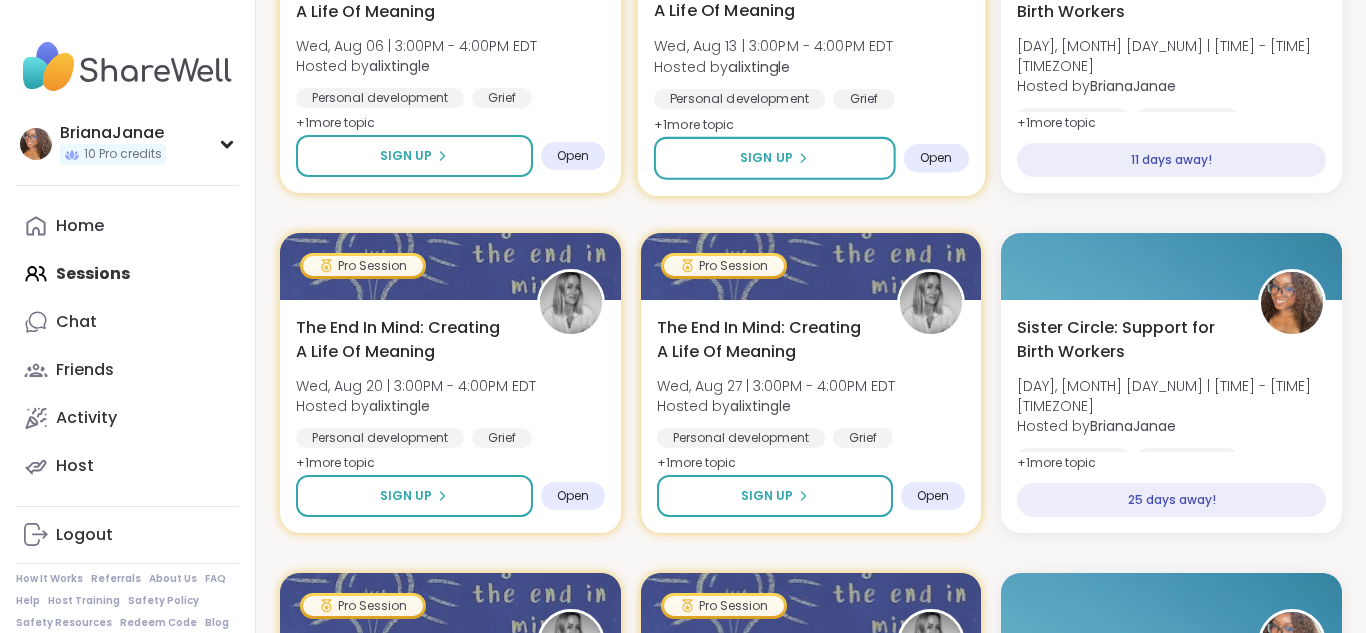 scroll, scrollTop: 0, scrollLeft: 0, axis: both 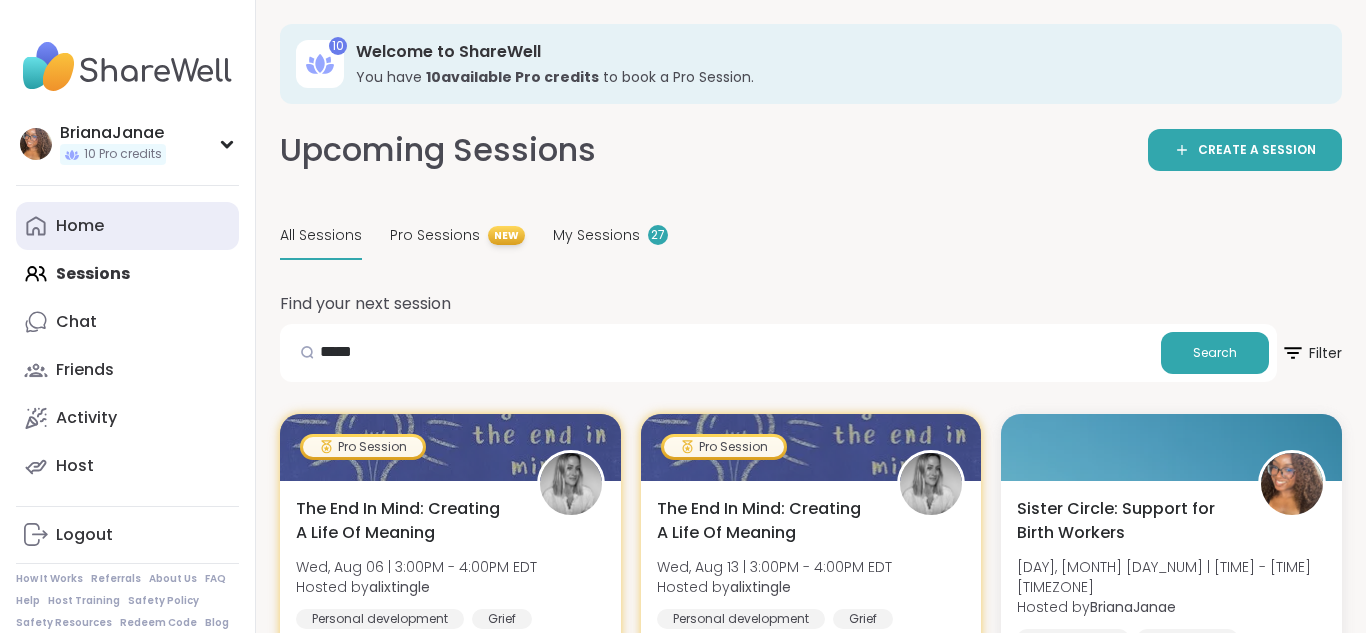 click on "Home" at bounding box center [127, 226] 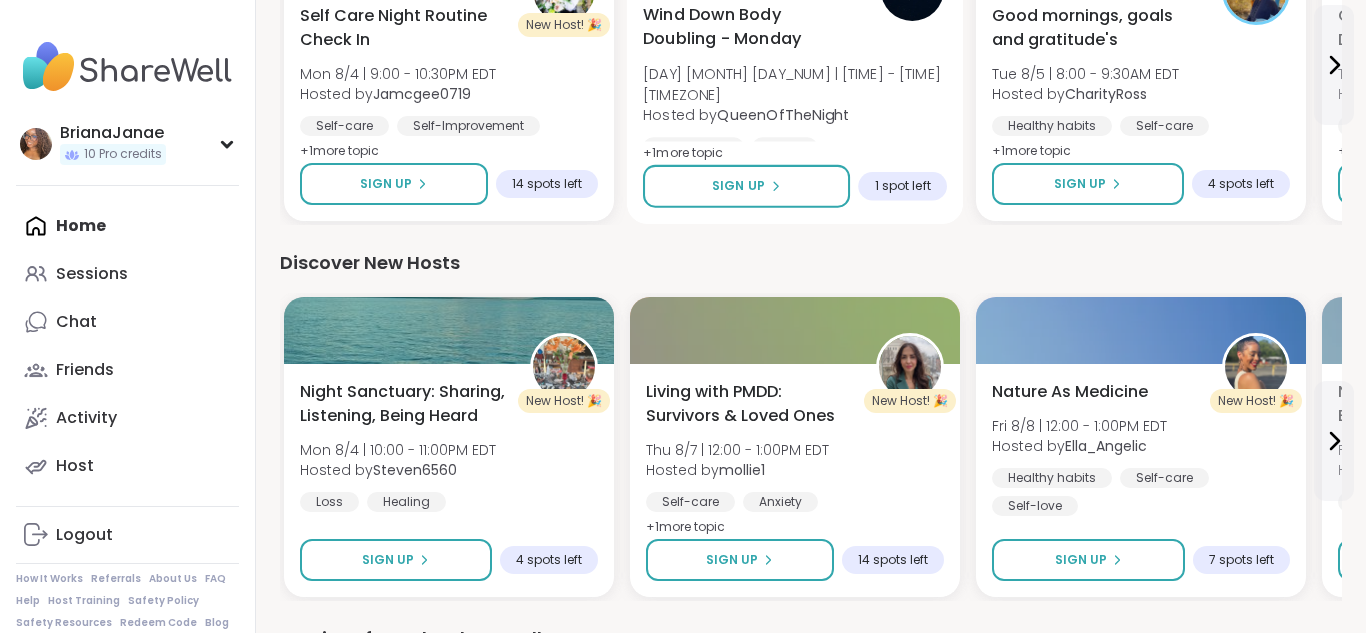 scroll, scrollTop: 2355, scrollLeft: 0, axis: vertical 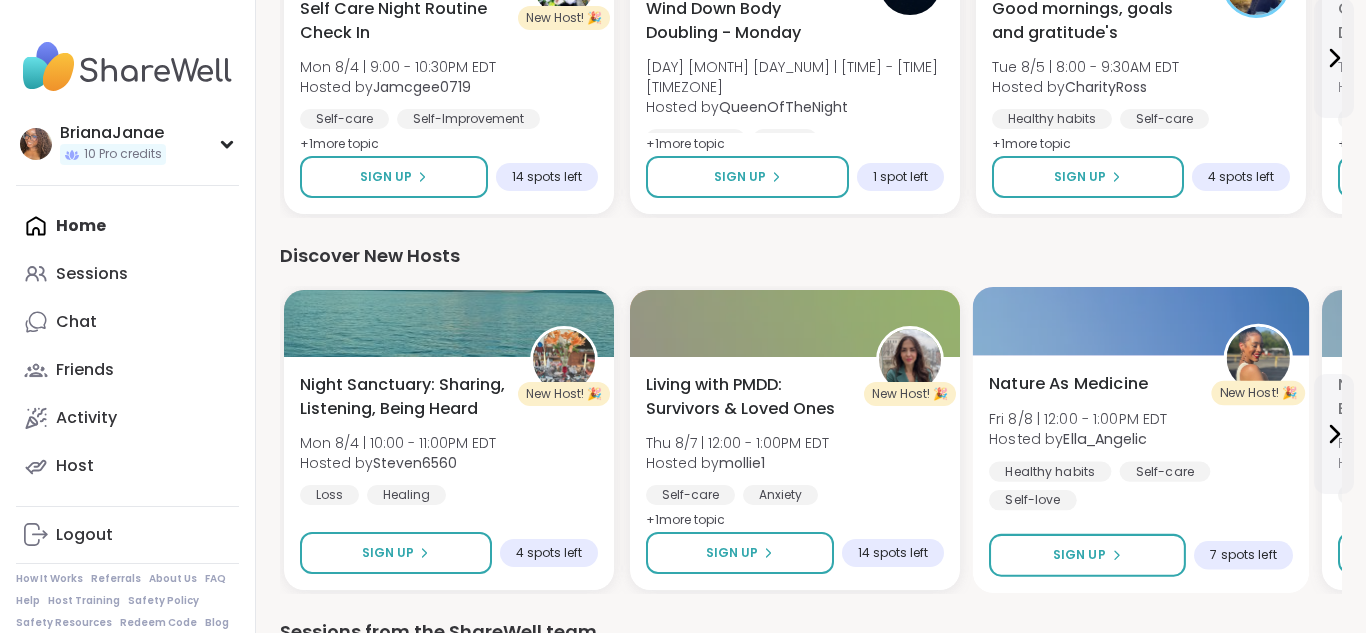 click on "New Host! 🎉" at bounding box center (1258, 393) 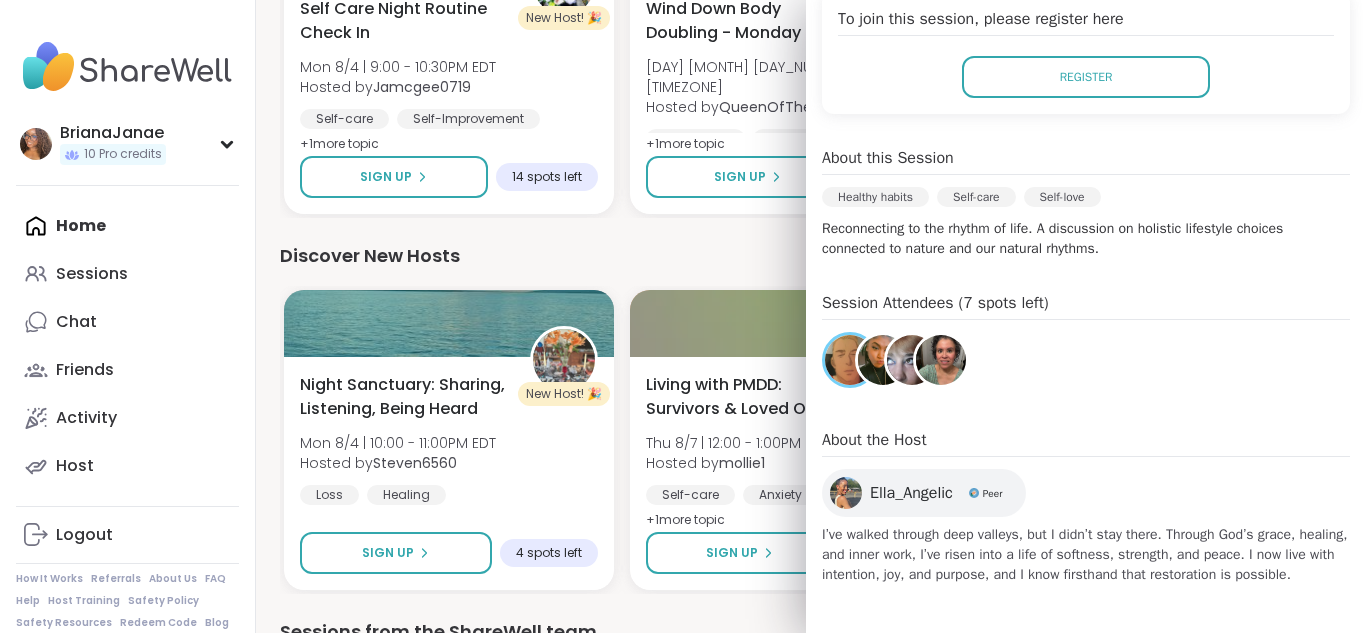 scroll, scrollTop: 428, scrollLeft: 0, axis: vertical 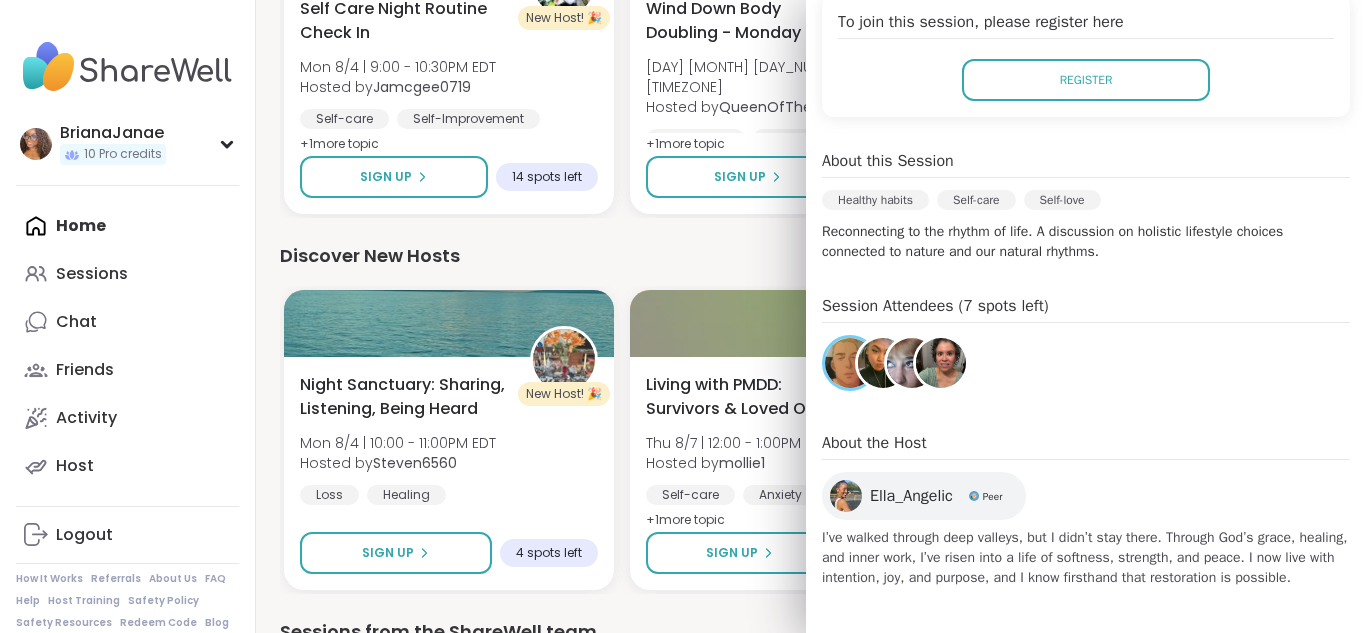 click on "Ella_Angelic" at bounding box center [911, 496] 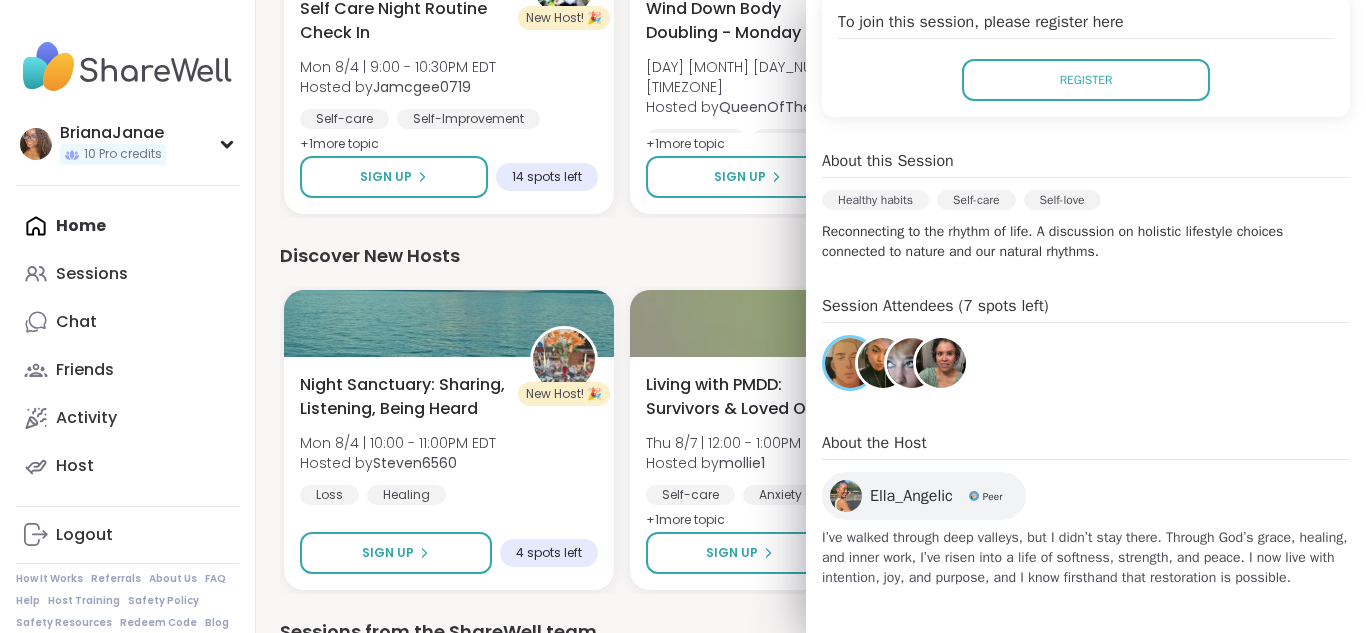 scroll, scrollTop: 0, scrollLeft: 0, axis: both 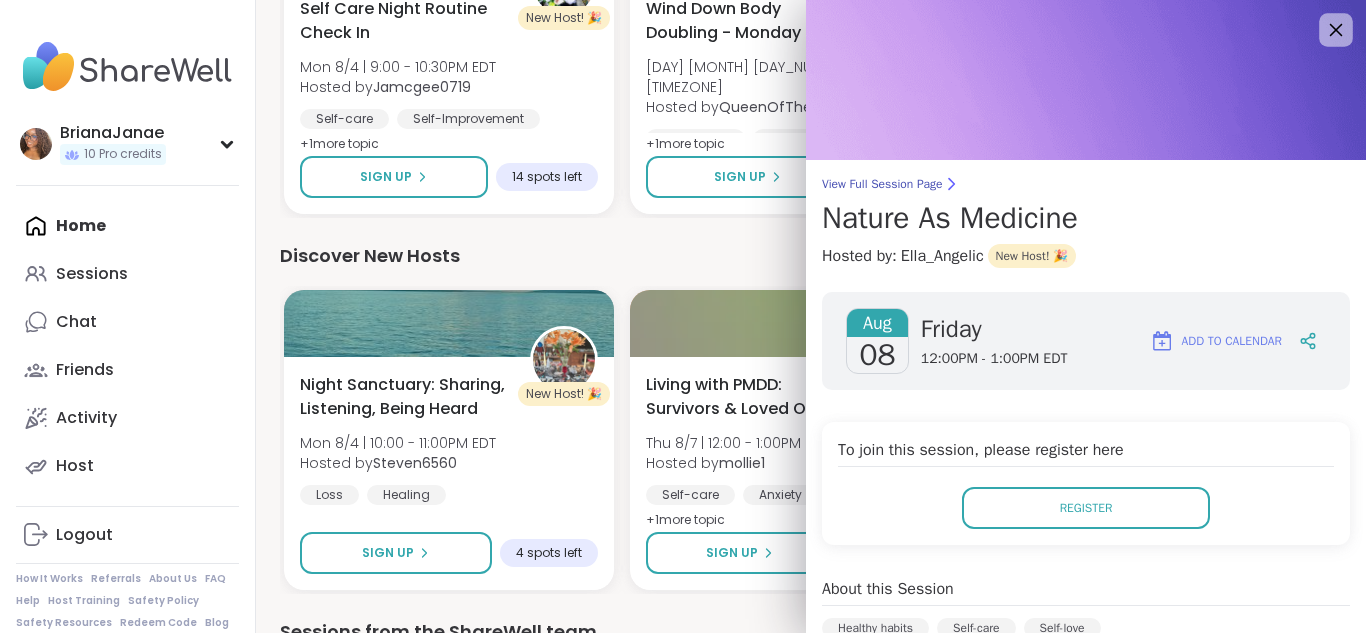 click 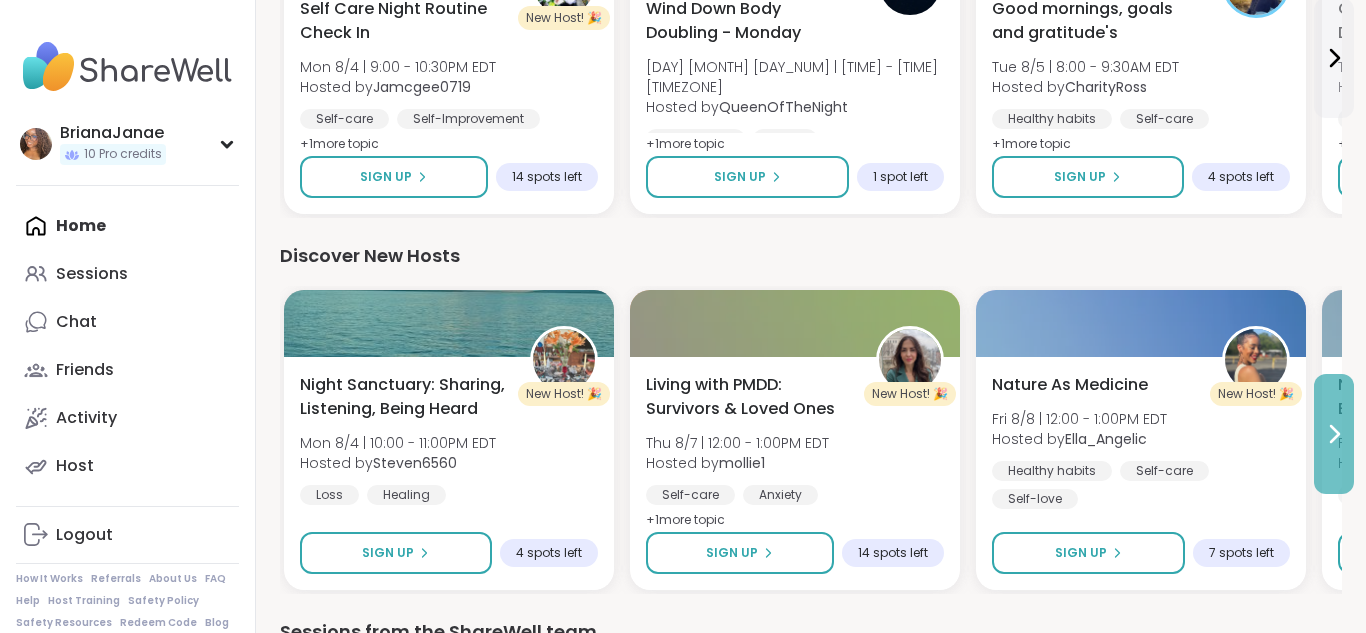 click at bounding box center [1334, 434] 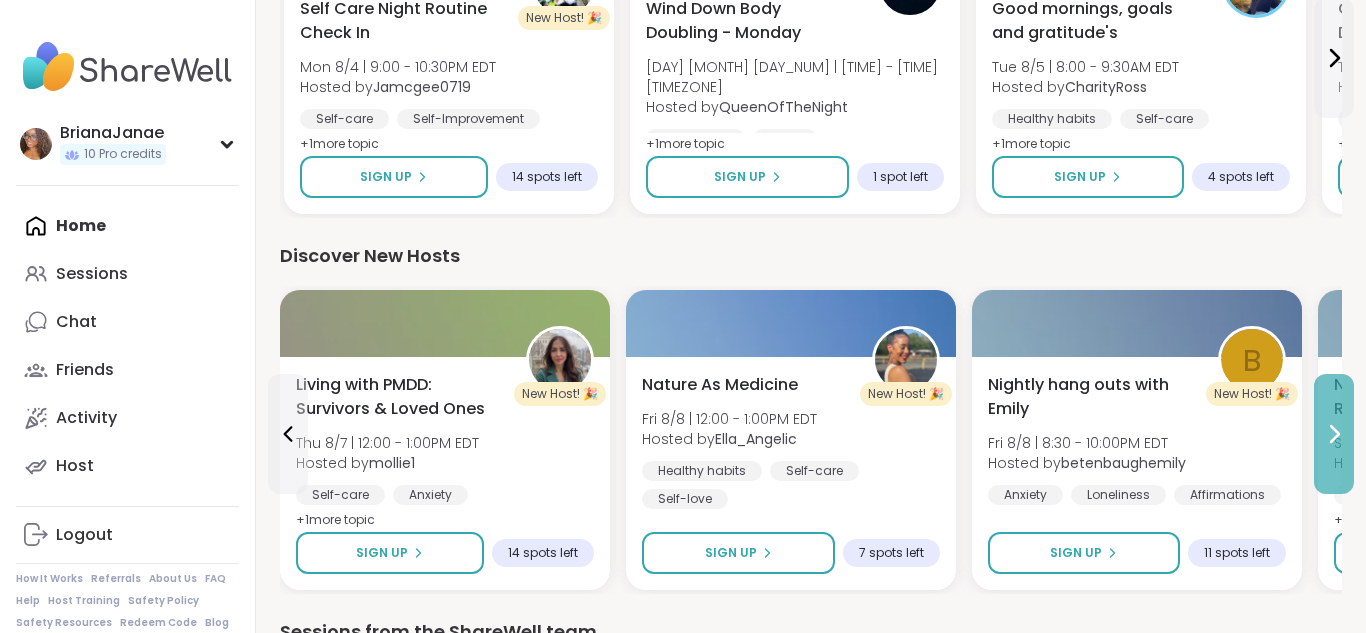 click at bounding box center (1334, 434) 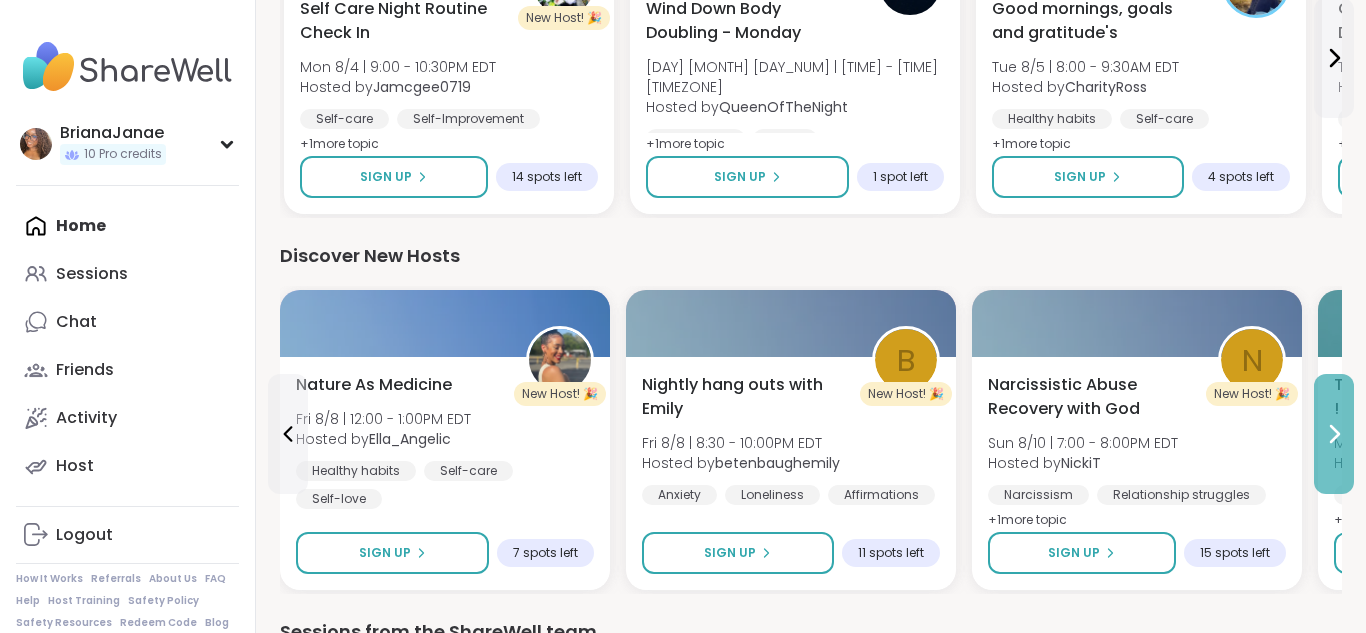 click at bounding box center (1334, 434) 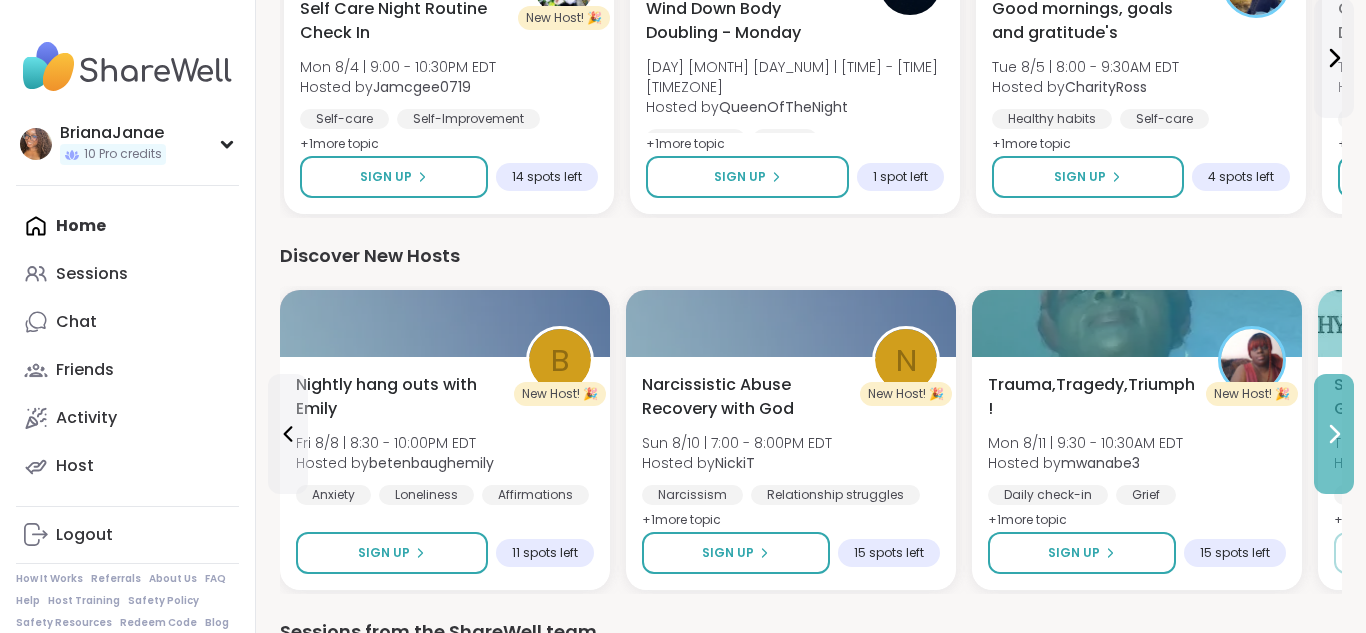 click at bounding box center [1334, 434] 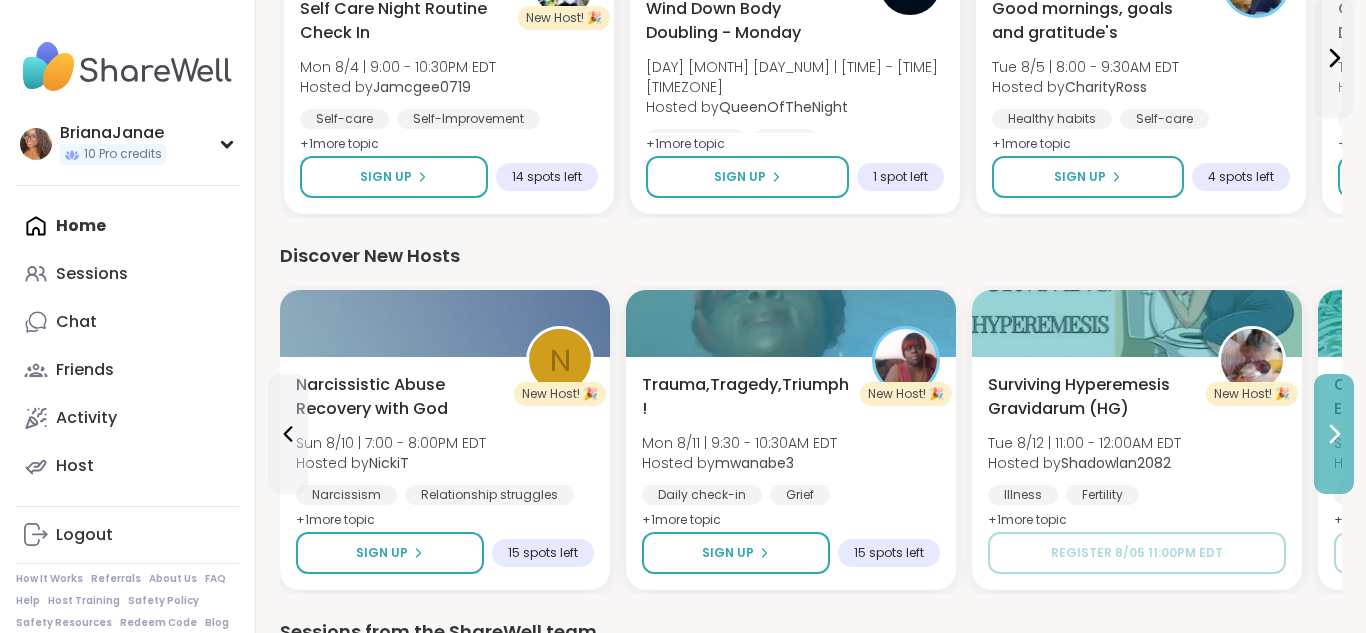 click at bounding box center (1334, 434) 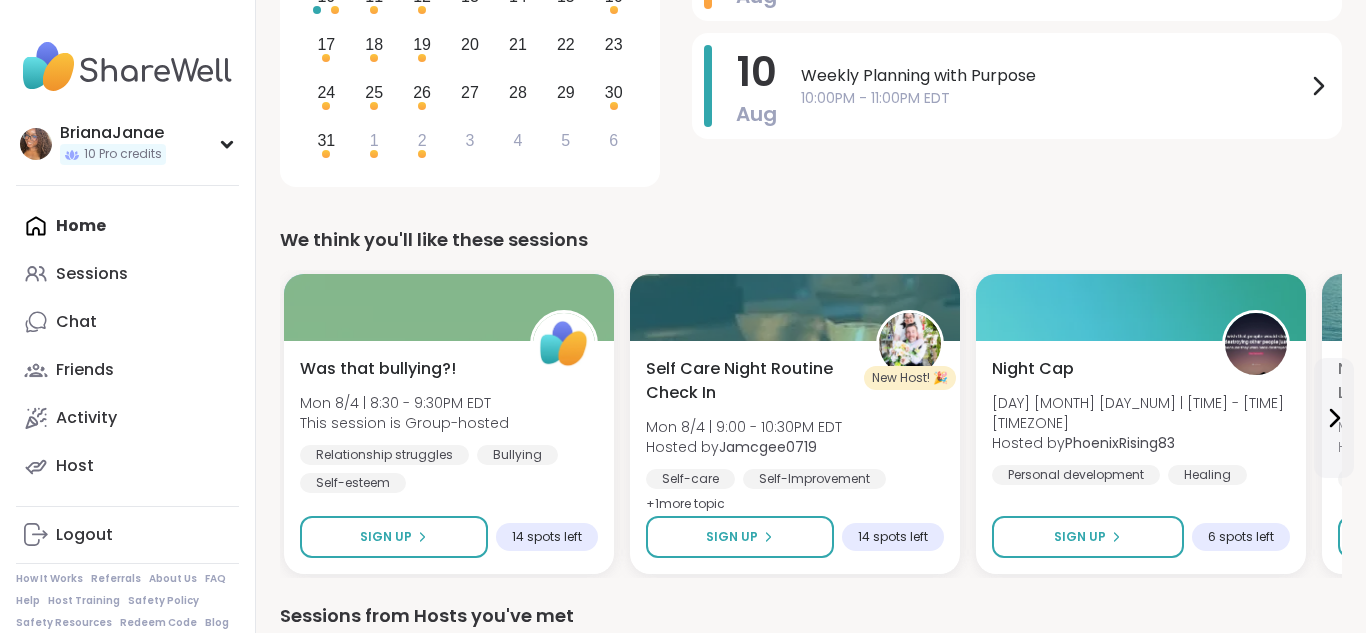 scroll, scrollTop: 0, scrollLeft: 0, axis: both 